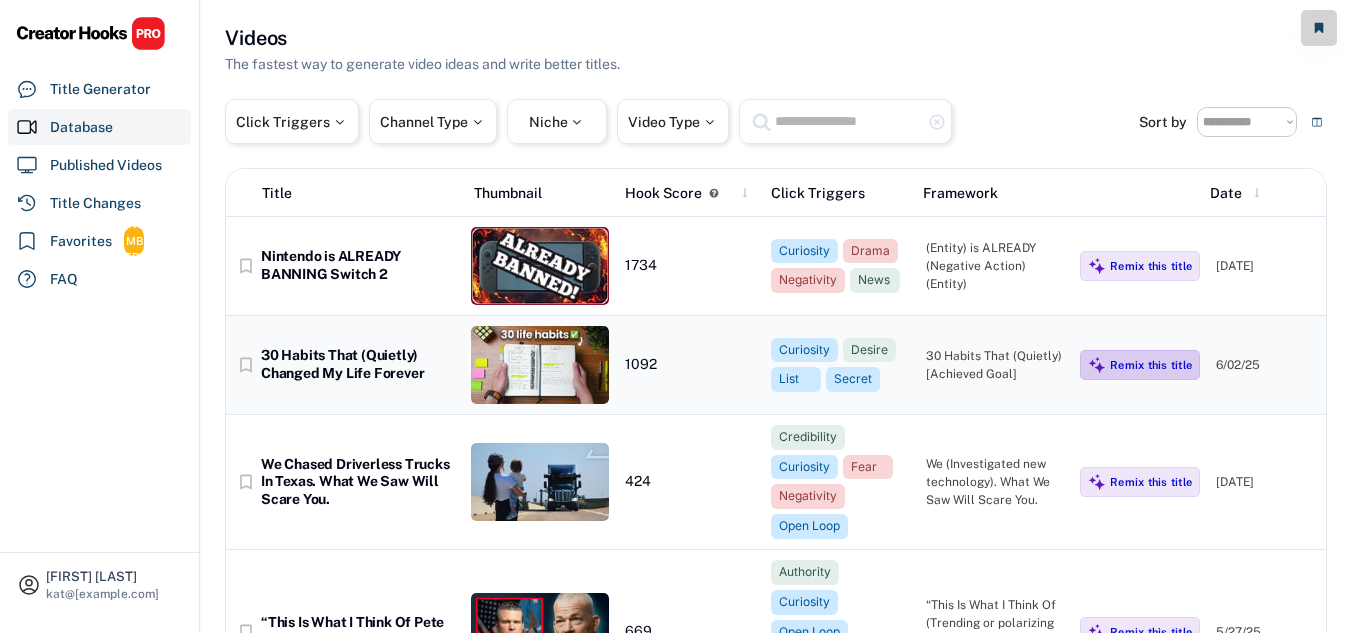 scroll, scrollTop: 0, scrollLeft: 0, axis: both 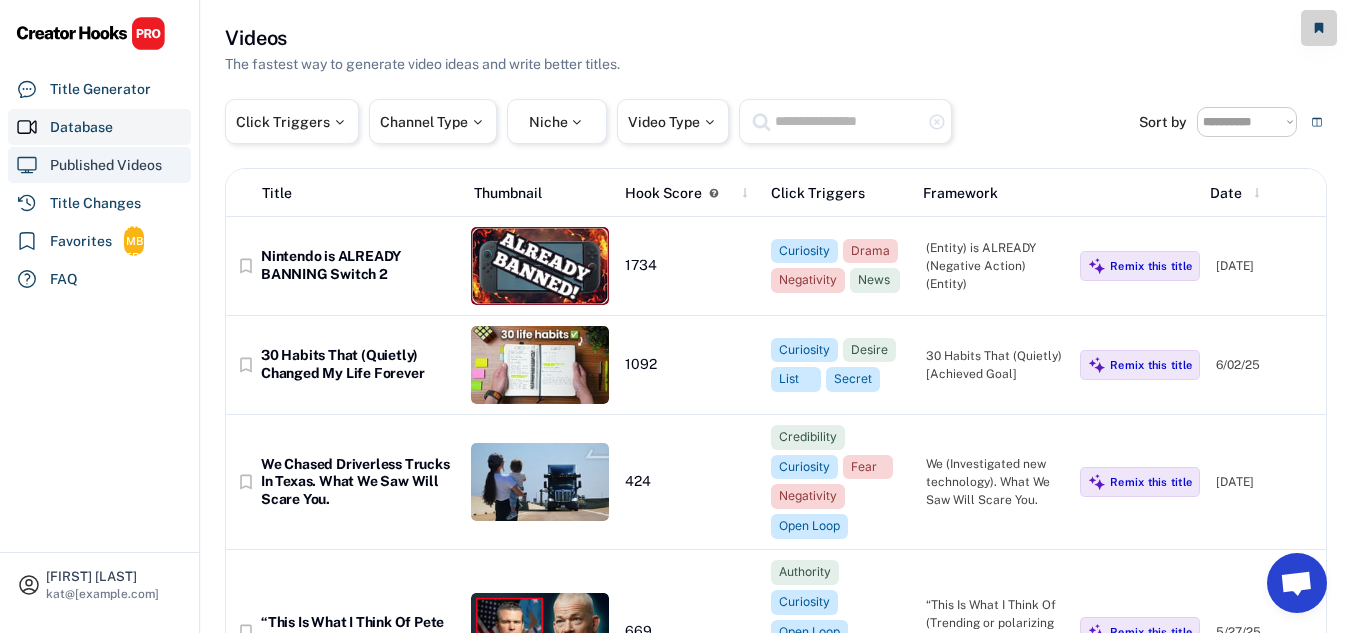 click on "Published Videos" at bounding box center (106, 165) 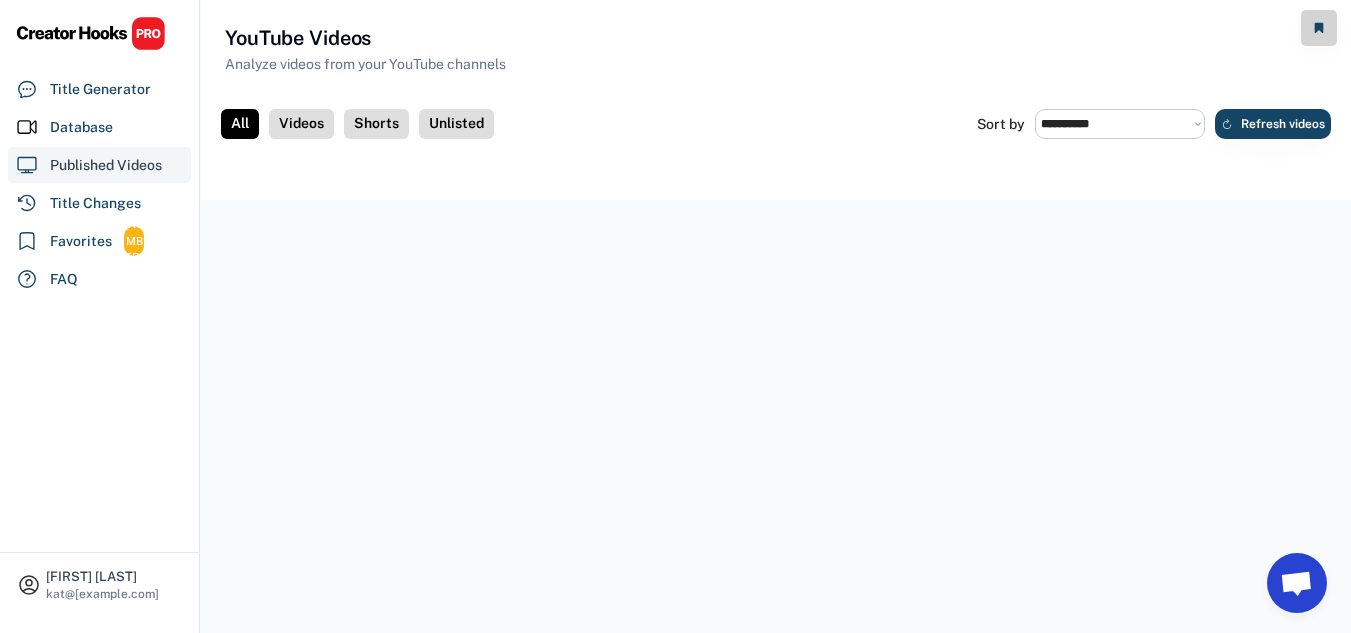 scroll, scrollTop: 0, scrollLeft: 0, axis: both 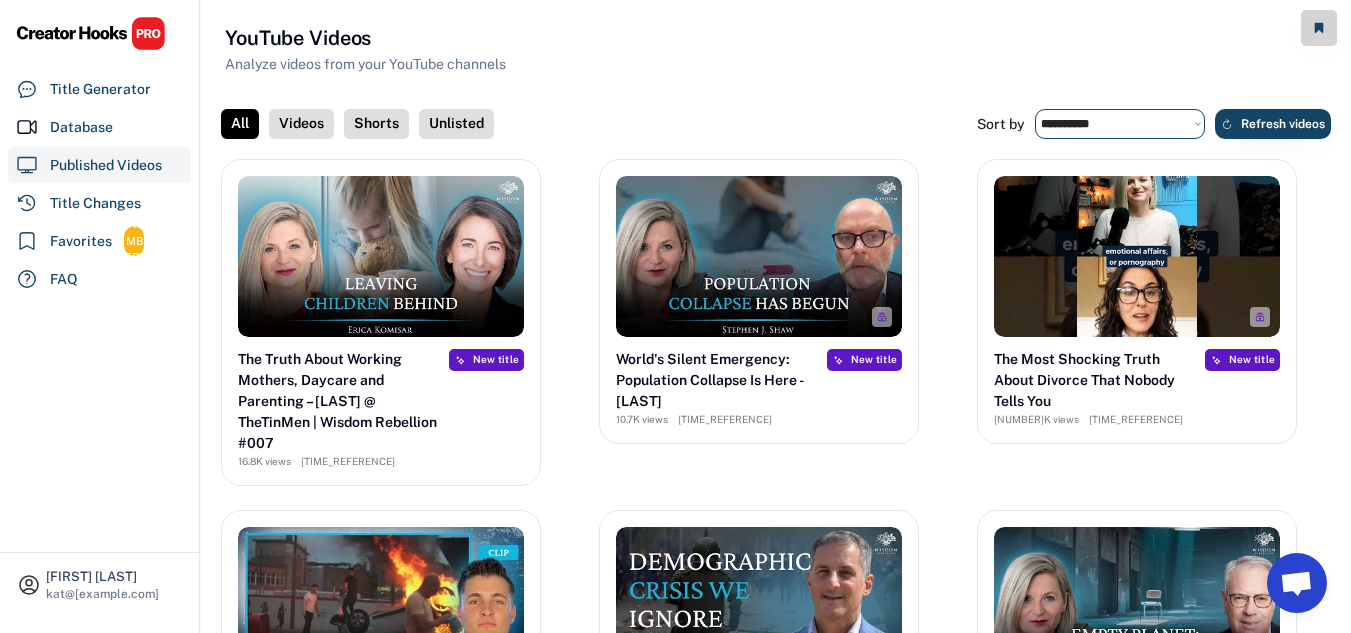 click on "**********" at bounding box center (1120, 124) 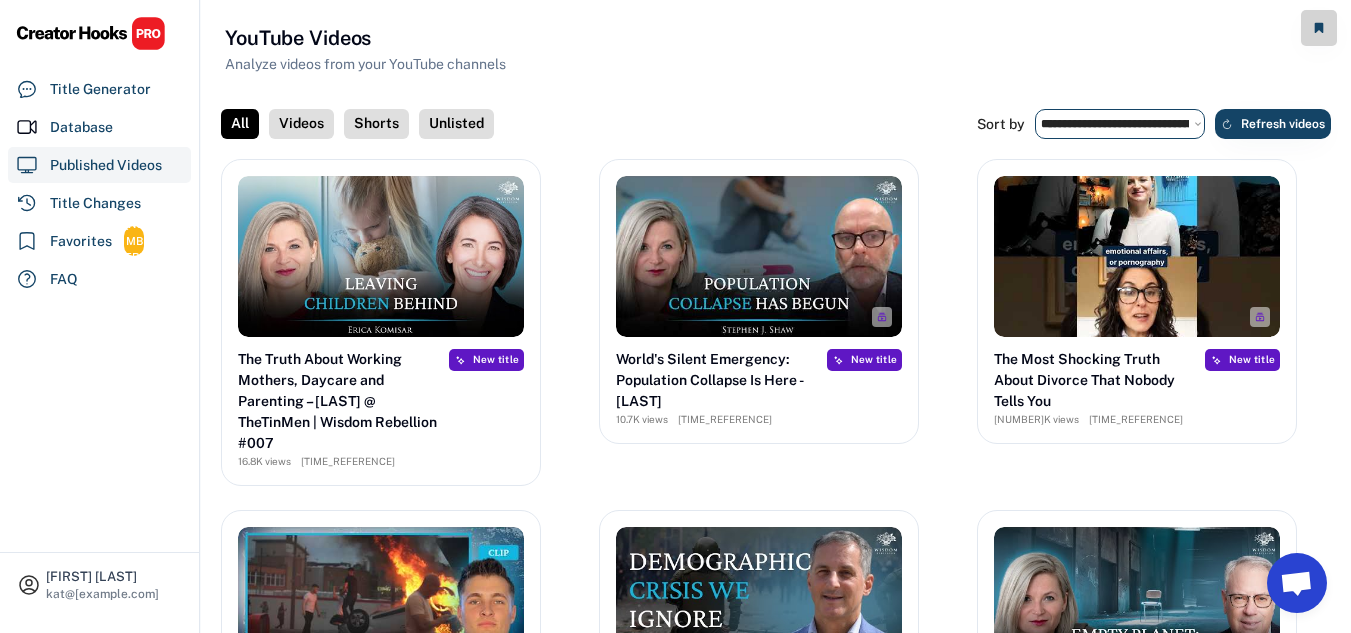 click on "**********" at bounding box center (1120, 124) 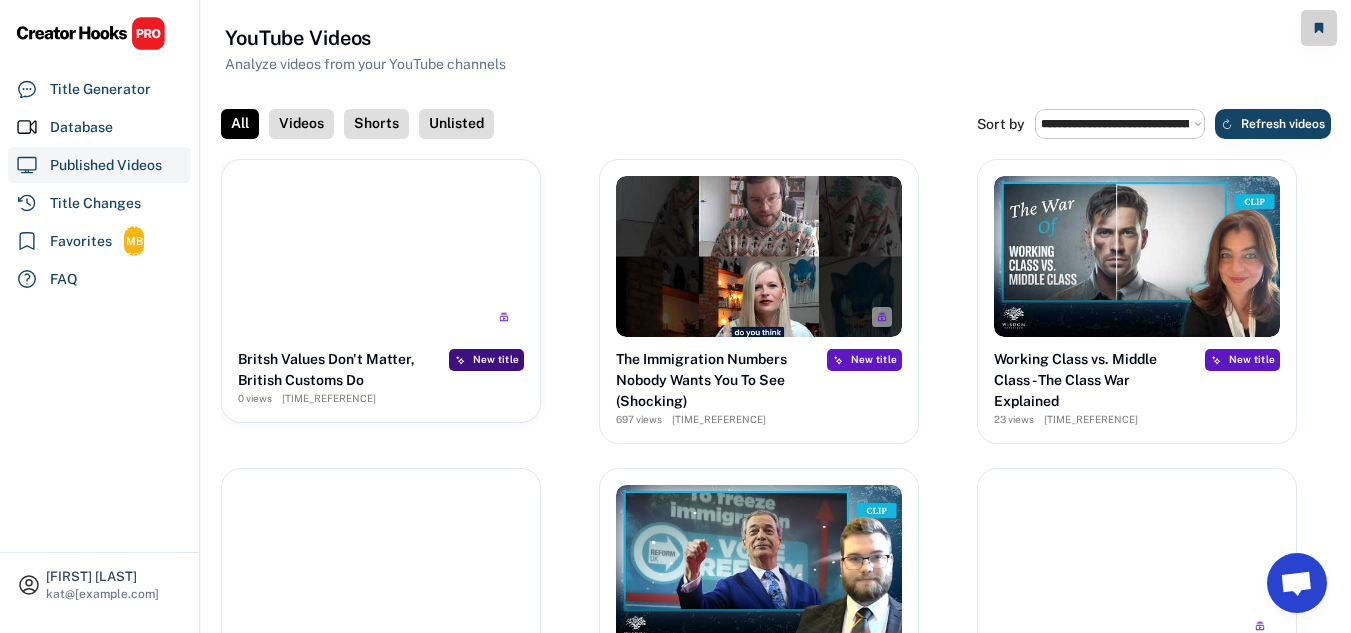 click on "New title" at bounding box center (496, 359) 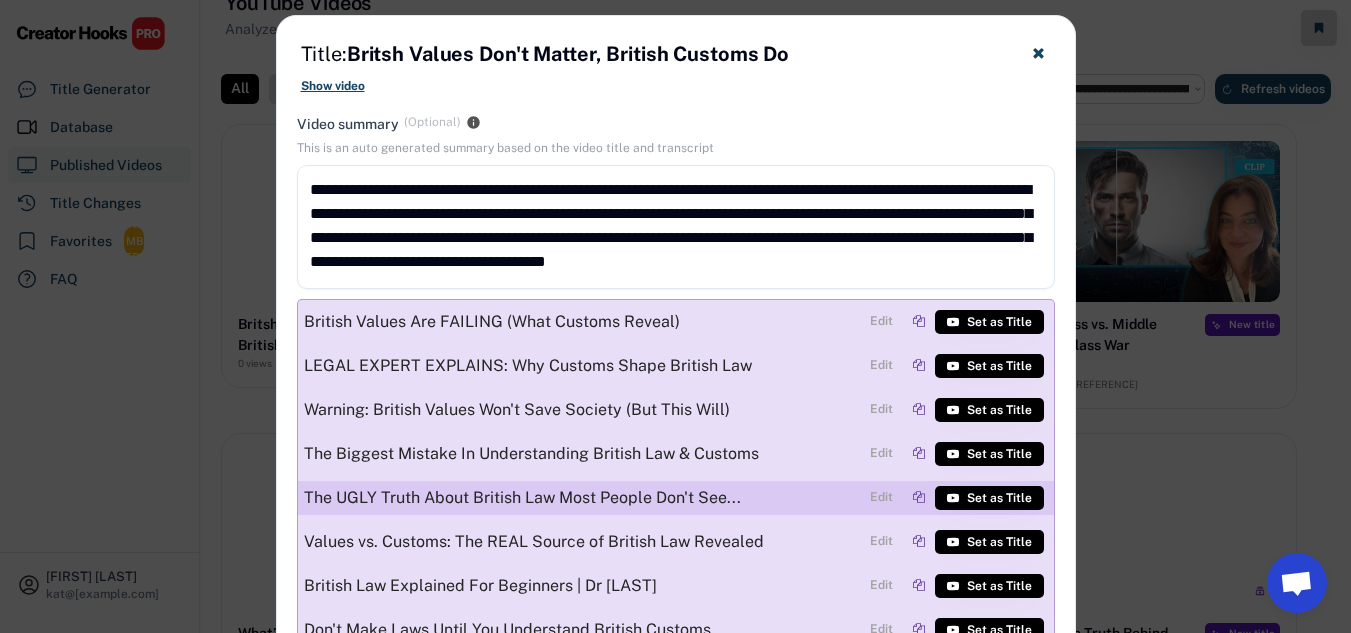 scroll, scrollTop: 0, scrollLeft: 0, axis: both 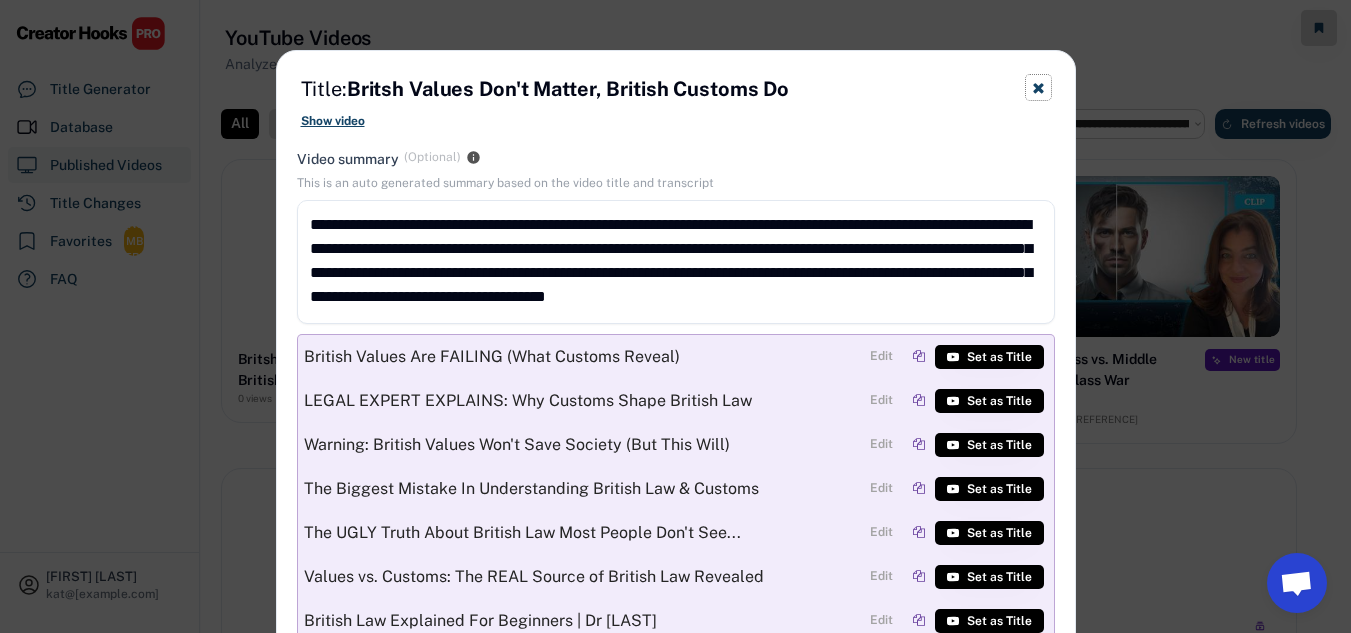 click at bounding box center [1038, 88] 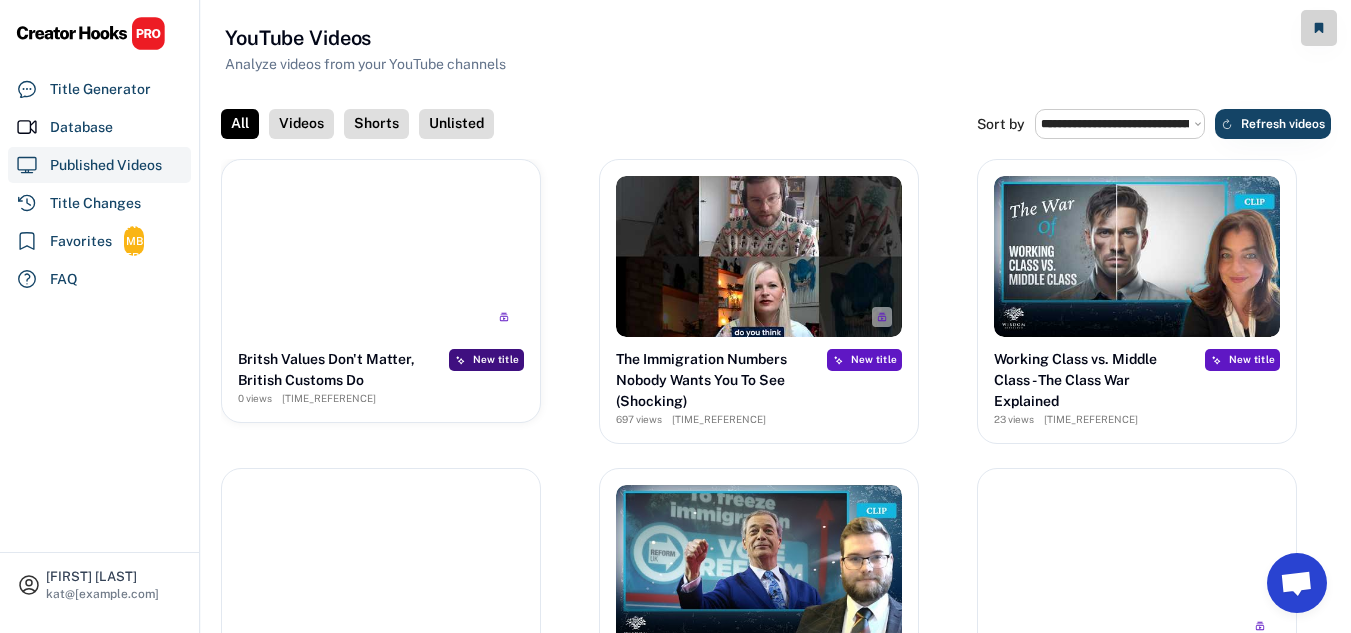 click on "New title" at bounding box center [496, 359] 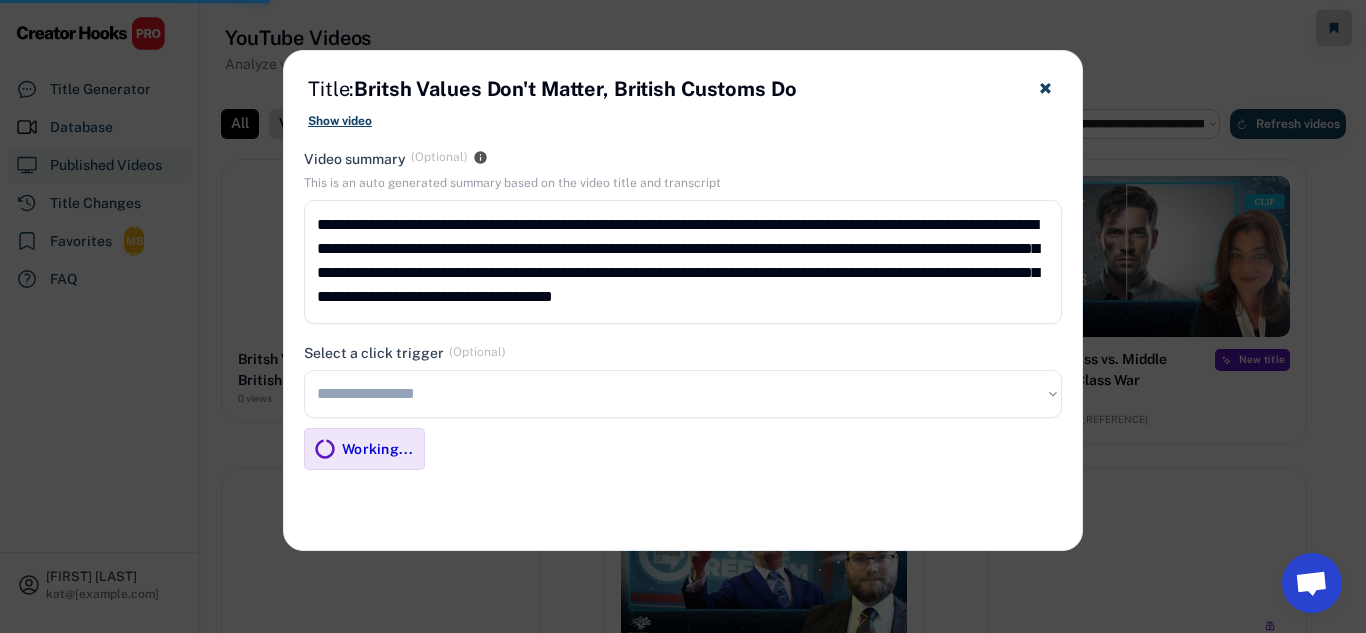 drag, startPoint x: 479, startPoint y: 370, endPoint x: 475, endPoint y: 396, distance: 26.305893 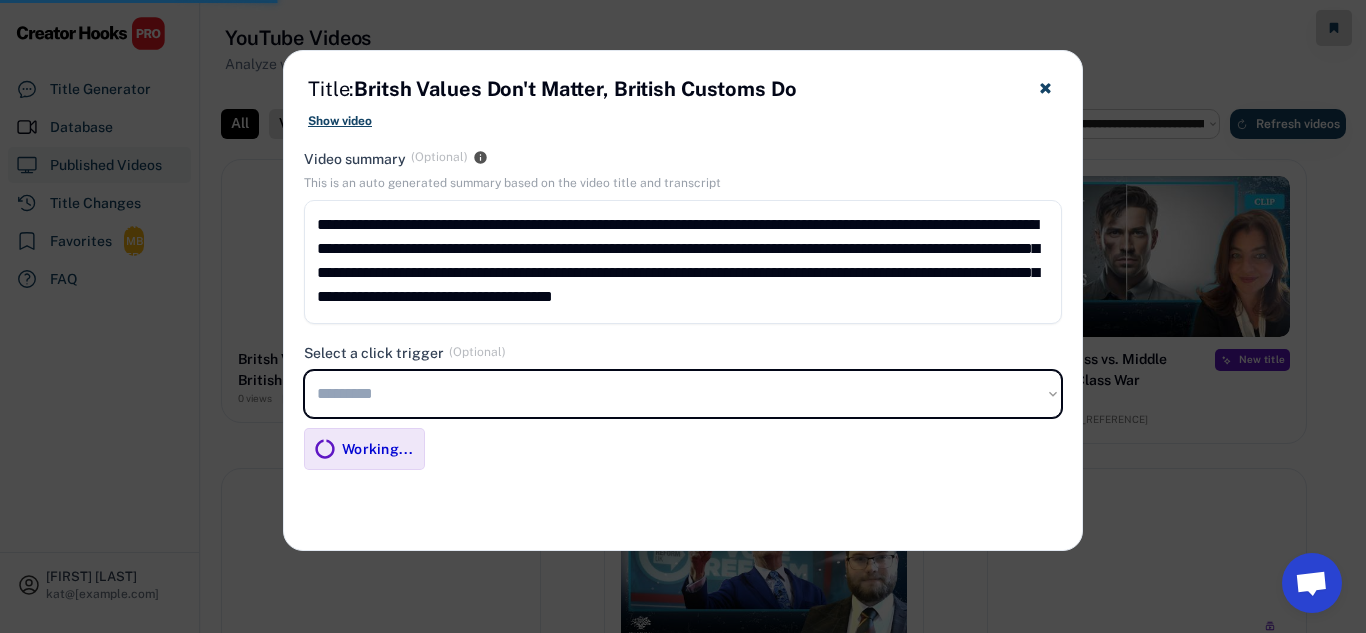 click on "**********" at bounding box center [683, 394] 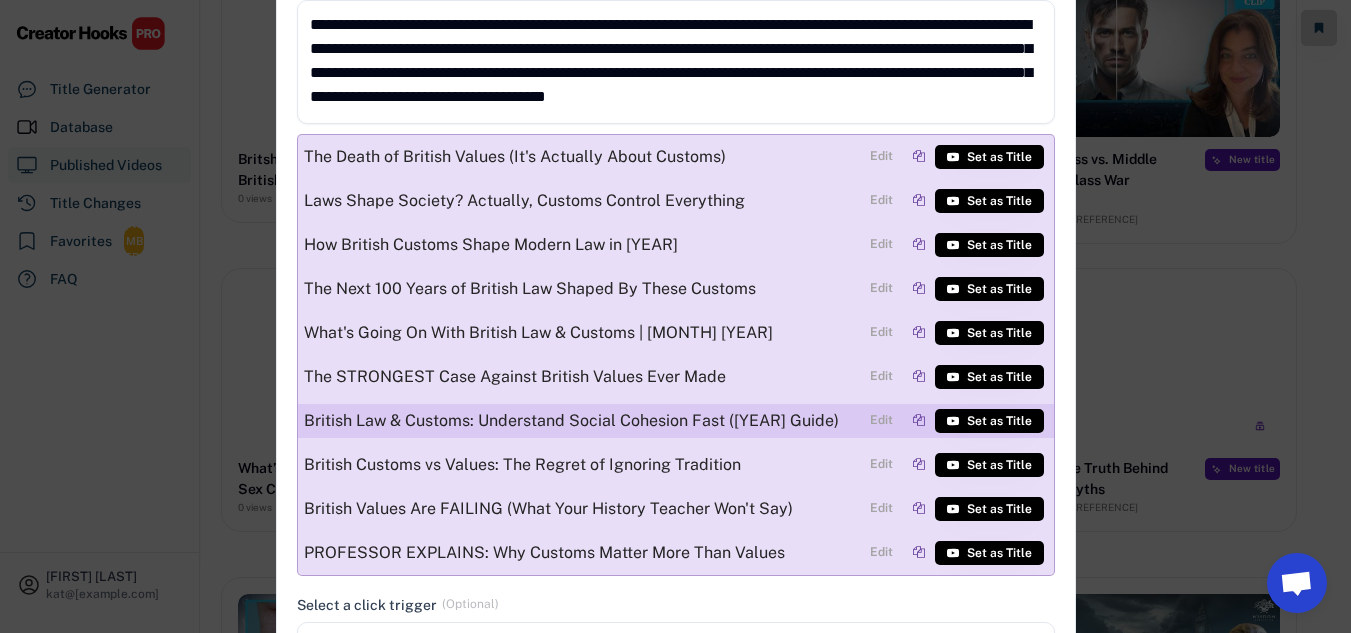 scroll, scrollTop: 400, scrollLeft: 0, axis: vertical 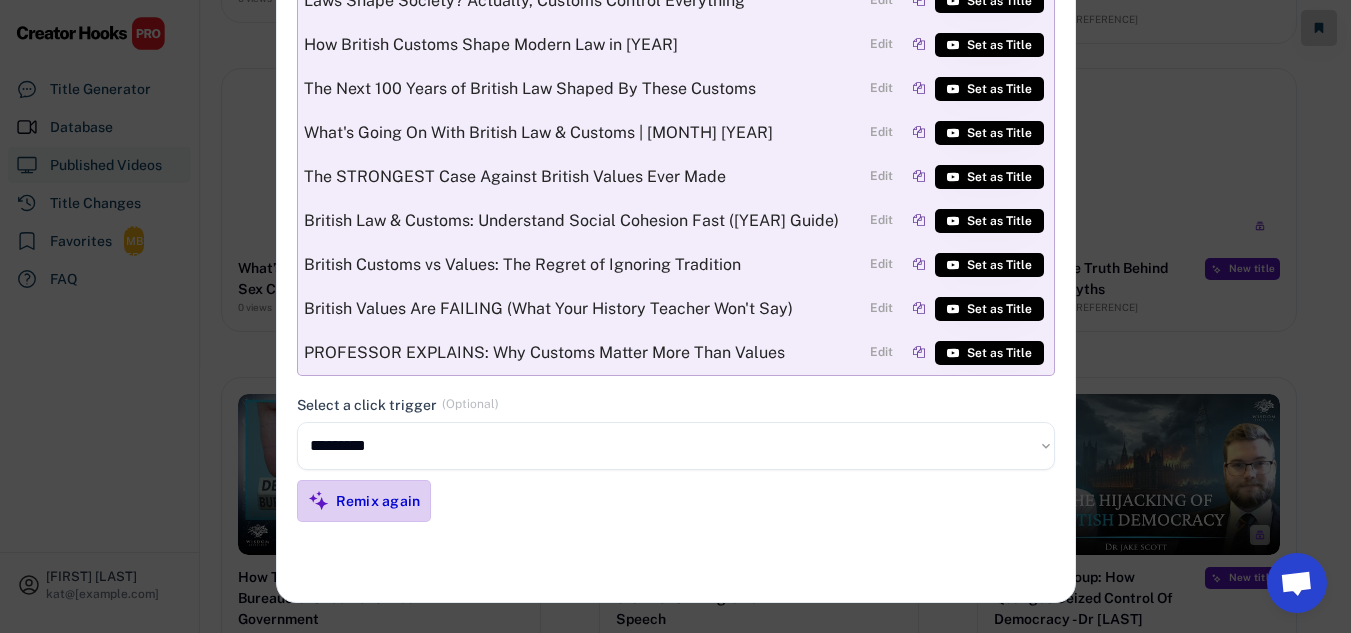 click on "Remix again" at bounding box center (378, 501) 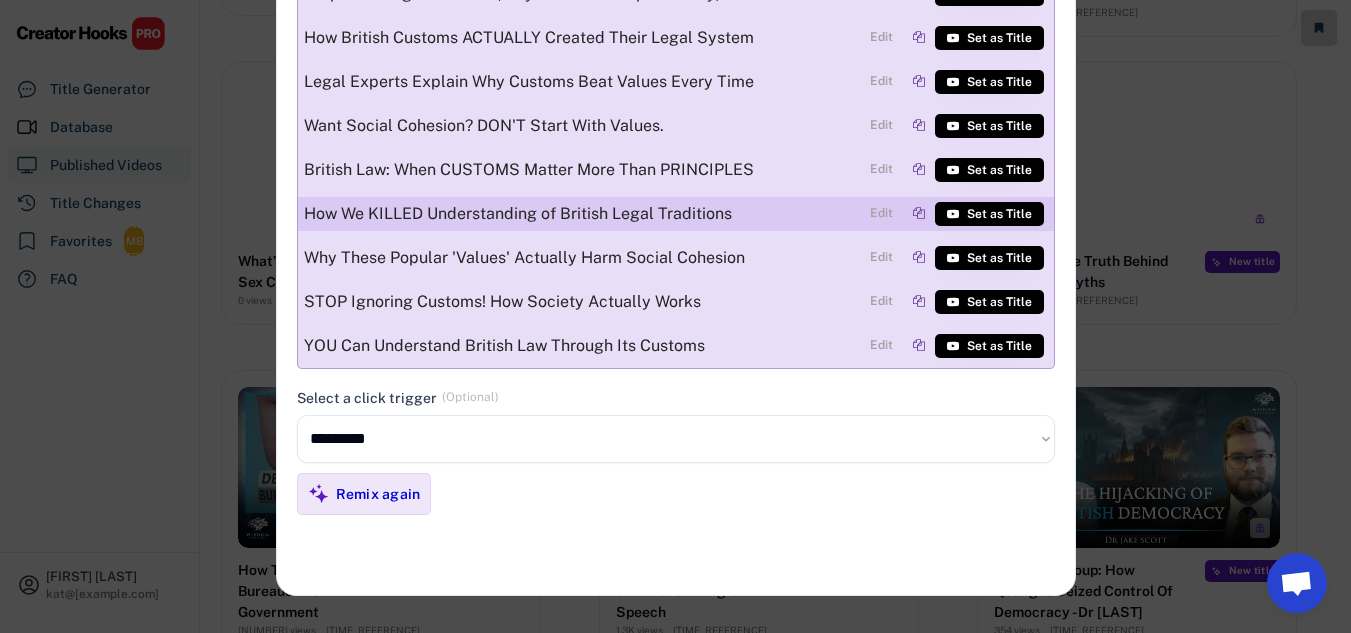 scroll, scrollTop: 500, scrollLeft: 0, axis: vertical 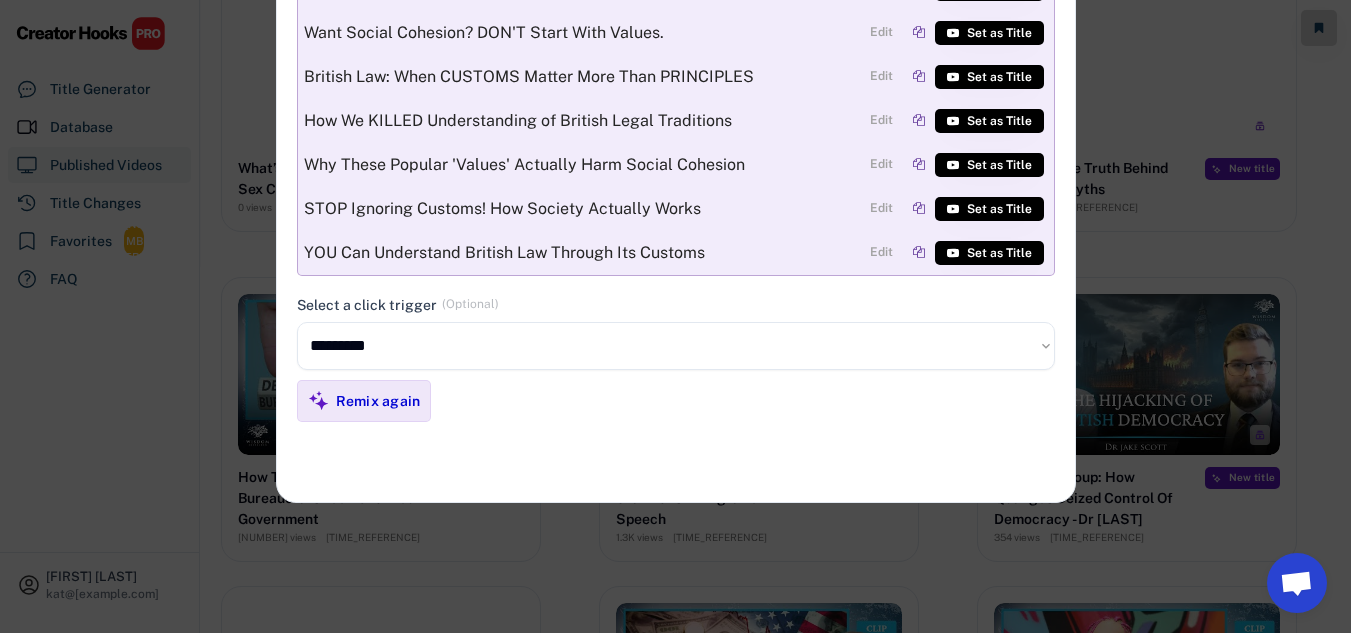 click on "**********" at bounding box center (676, 346) 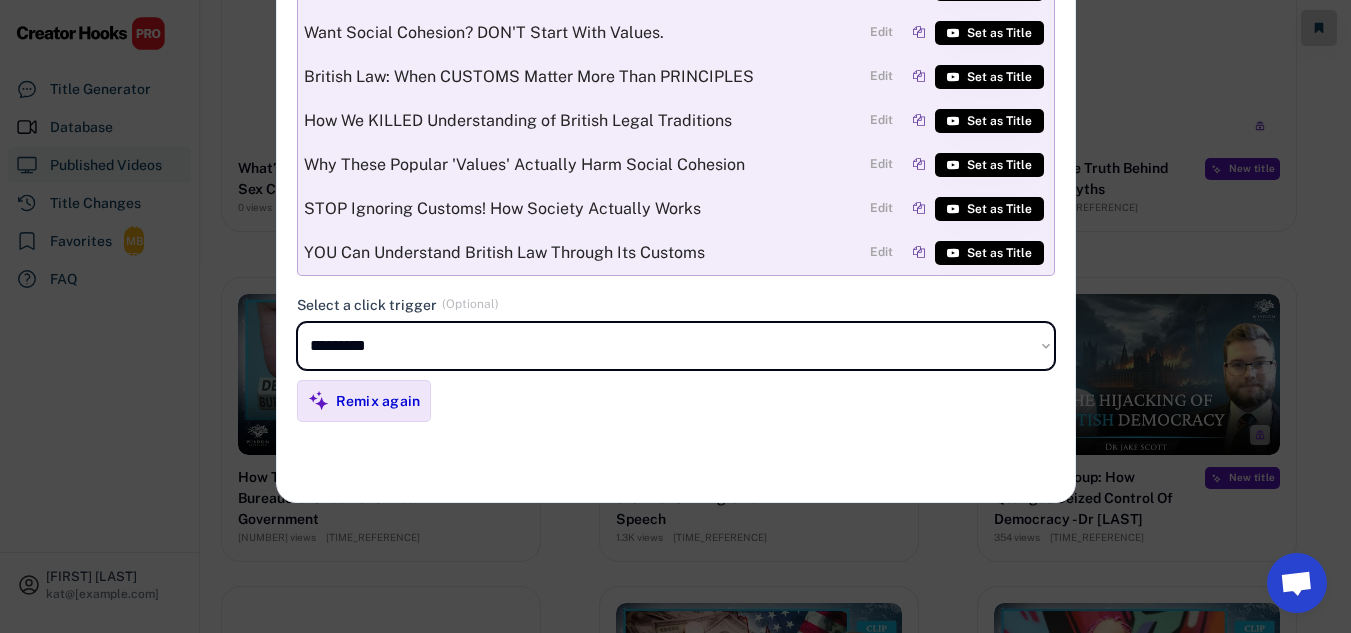 click on "**********" at bounding box center [676, 346] 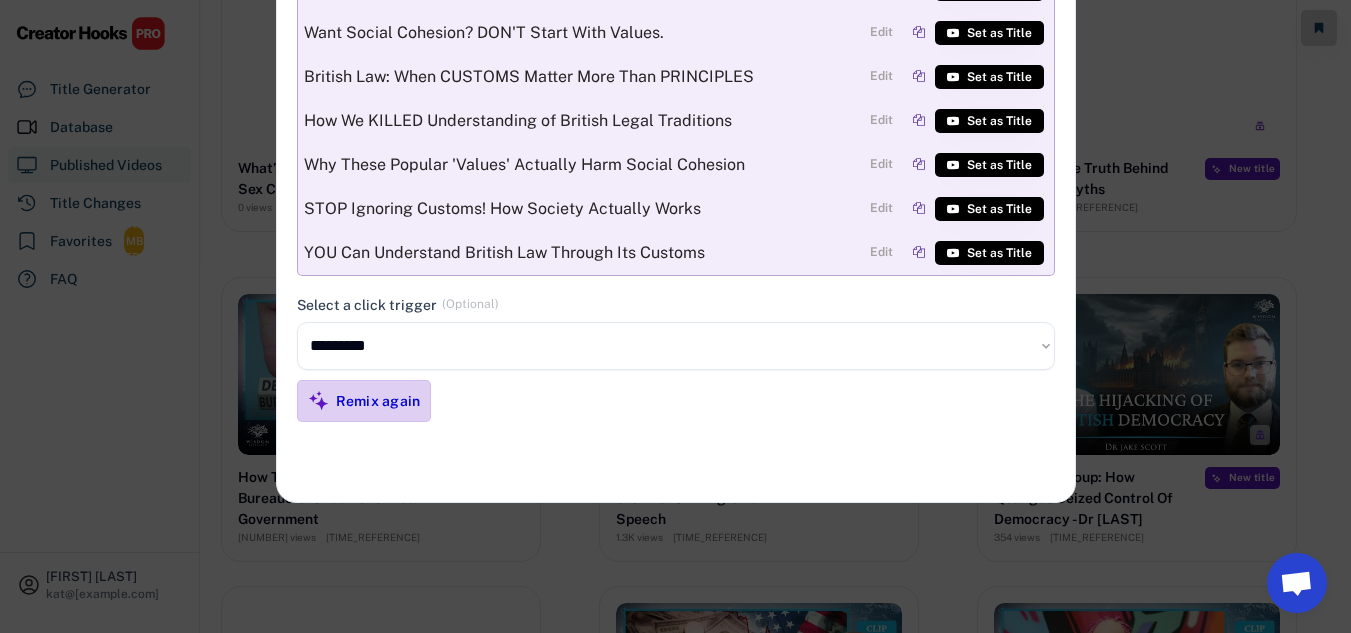 click on "Remix again" at bounding box center [378, 401] 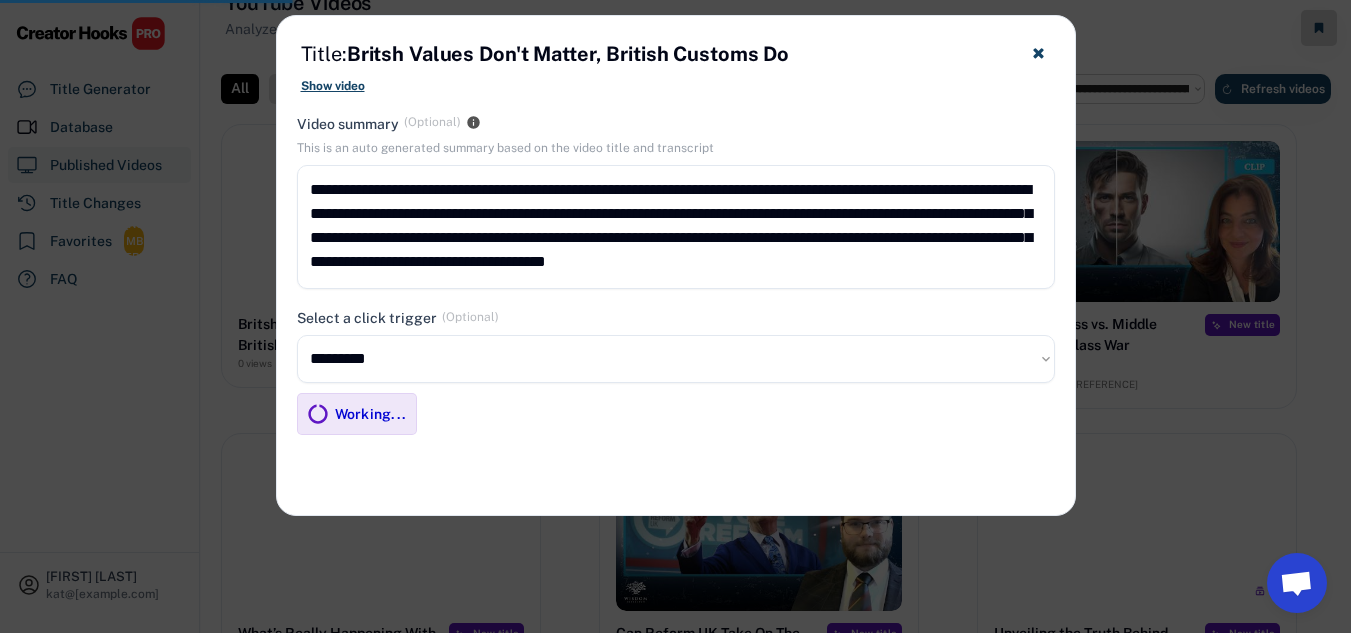 scroll, scrollTop: 0, scrollLeft: 0, axis: both 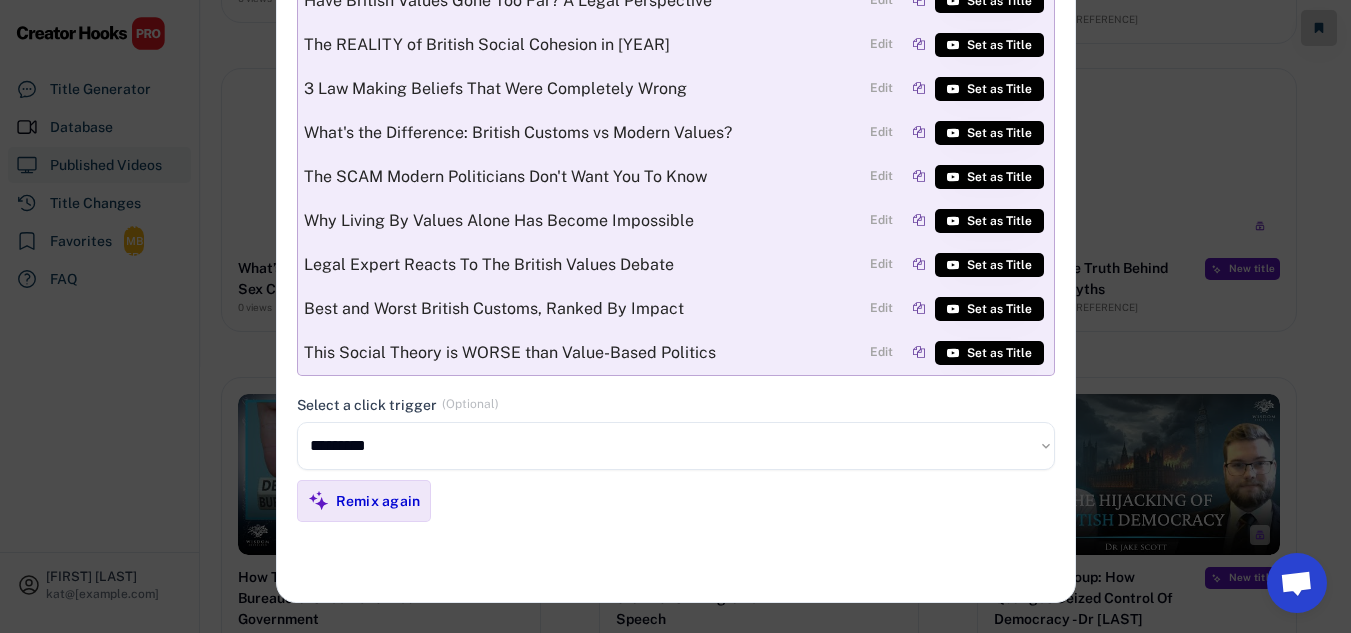 click on "**********" at bounding box center [676, 446] 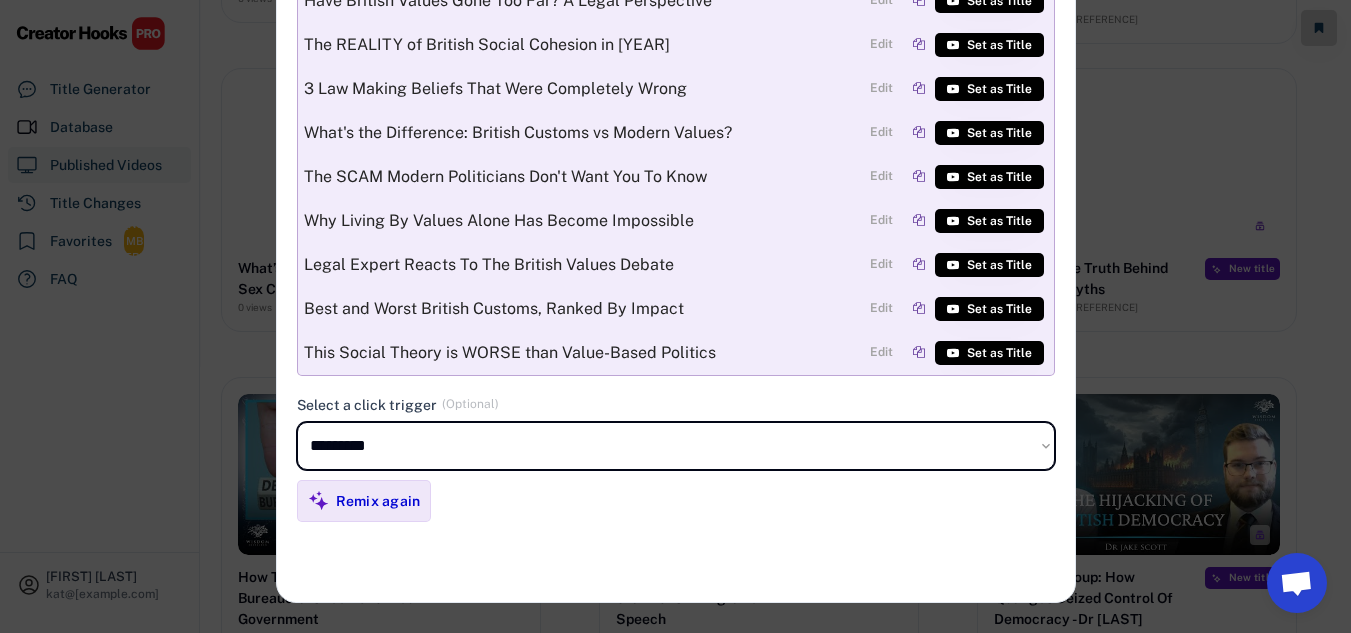 click on "**********" at bounding box center (676, 446) 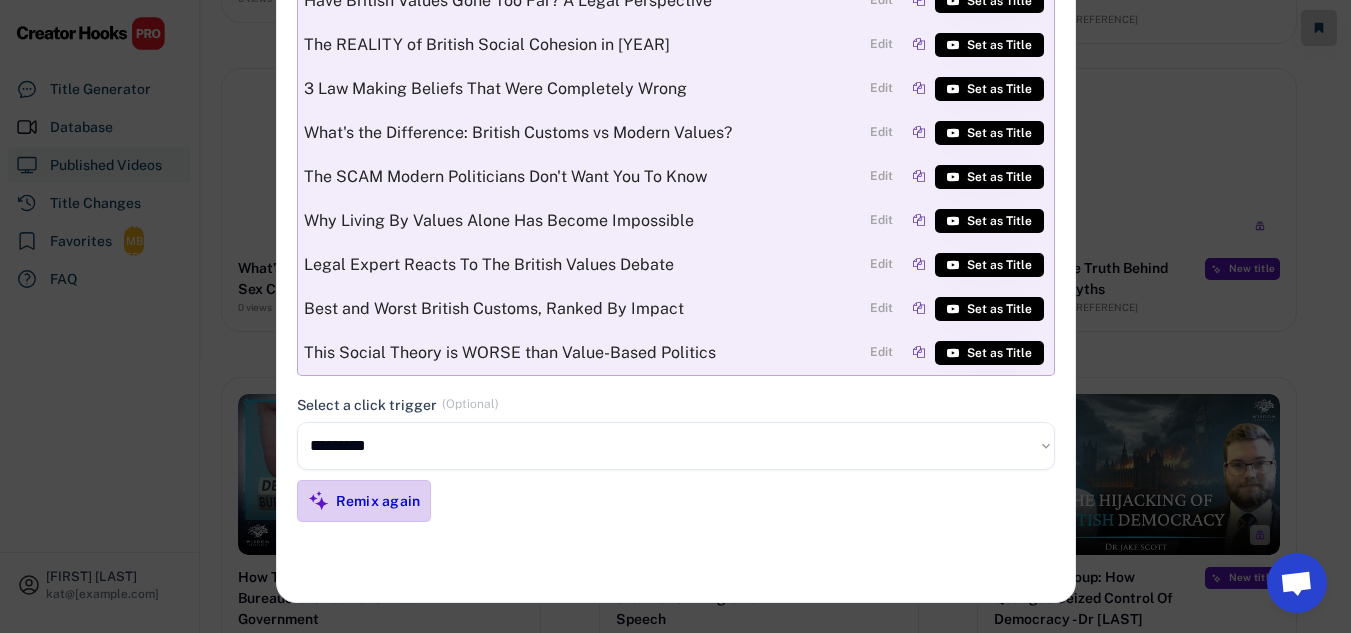 click on "Remix again" at bounding box center [378, 501] 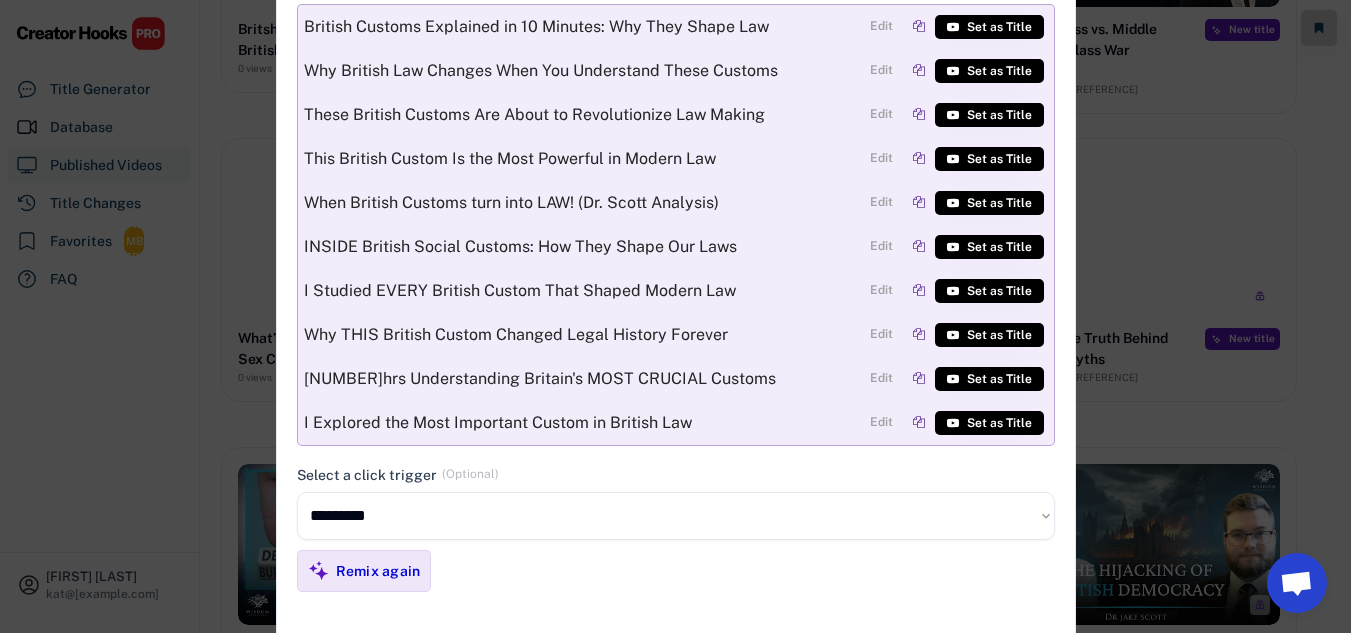 scroll, scrollTop: 300, scrollLeft: 0, axis: vertical 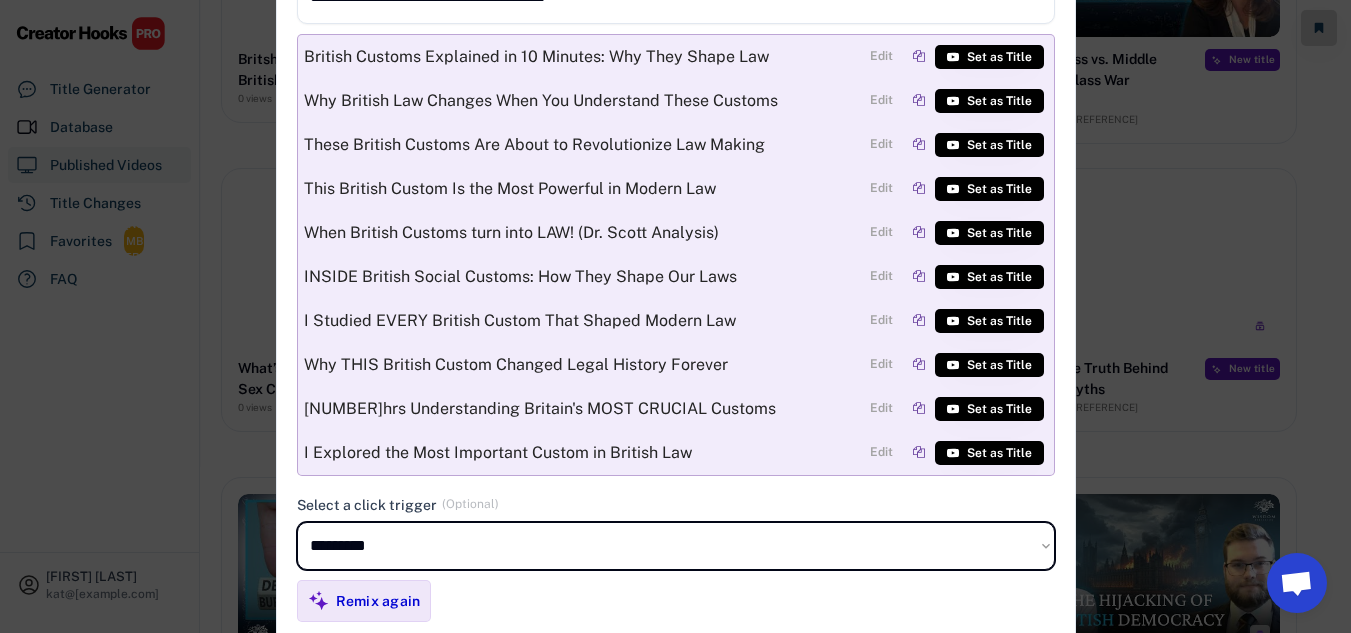 click on "**********" at bounding box center (676, 546) 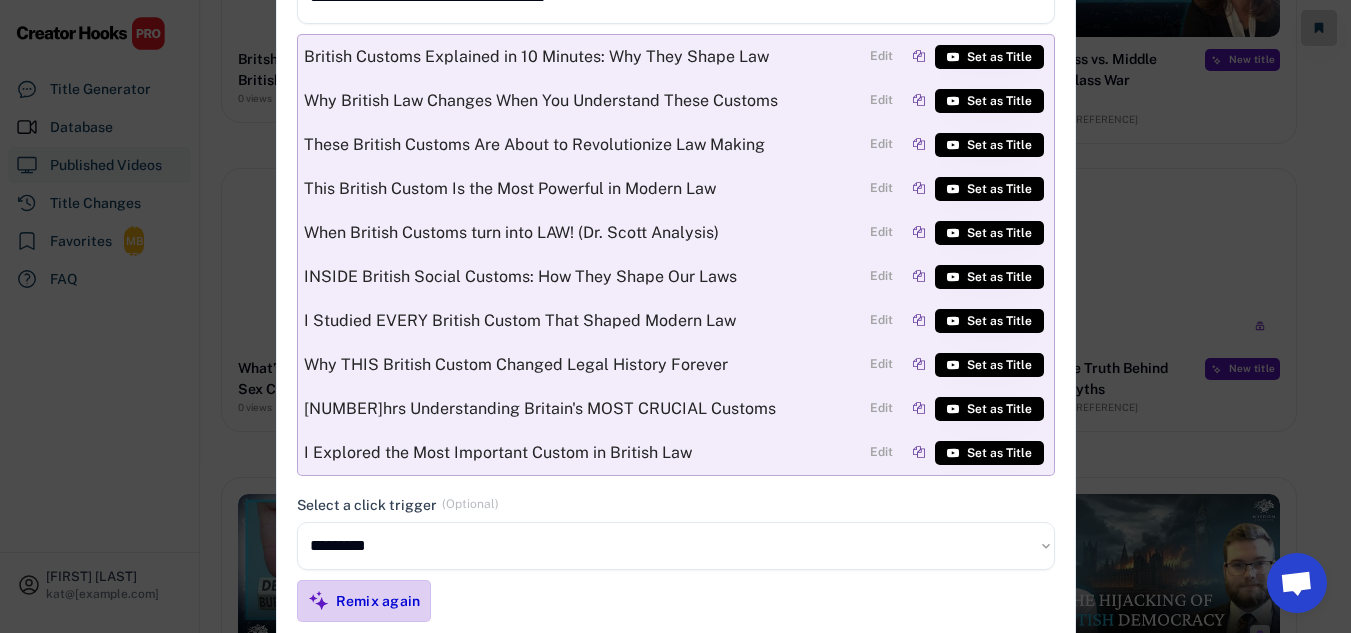 click on "Remix again" at bounding box center [378, 601] 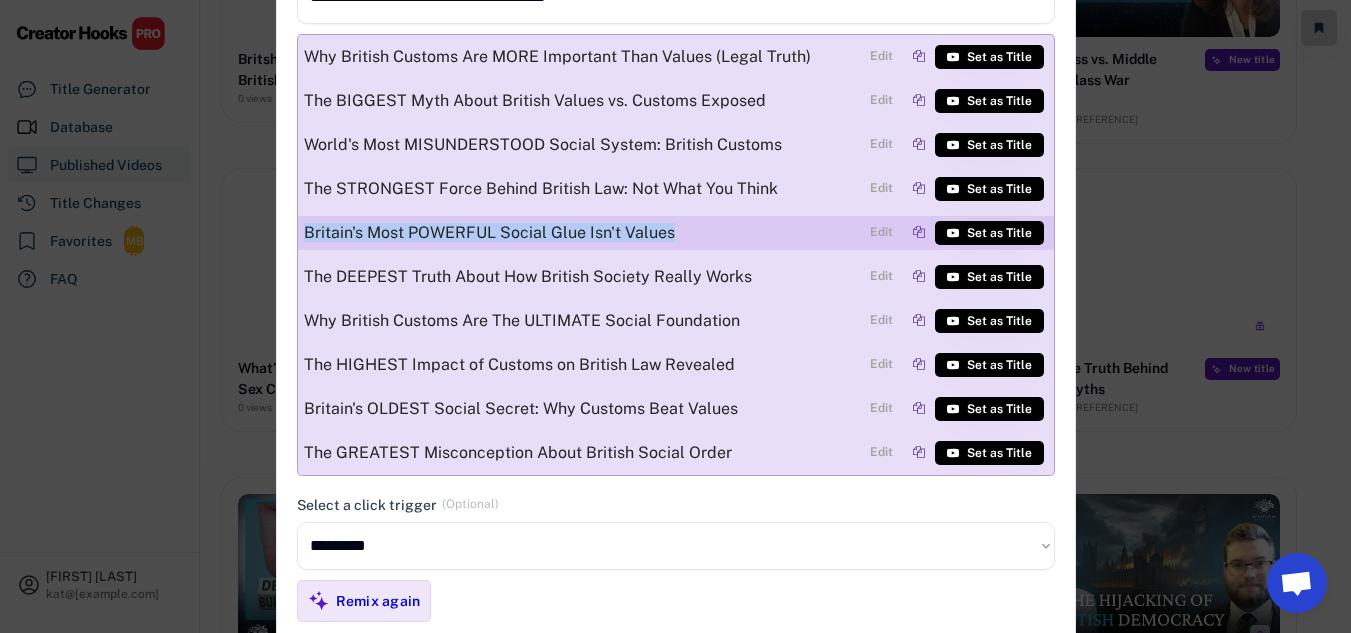 drag, startPoint x: 697, startPoint y: 226, endPoint x: 304, endPoint y: 238, distance: 393.18317 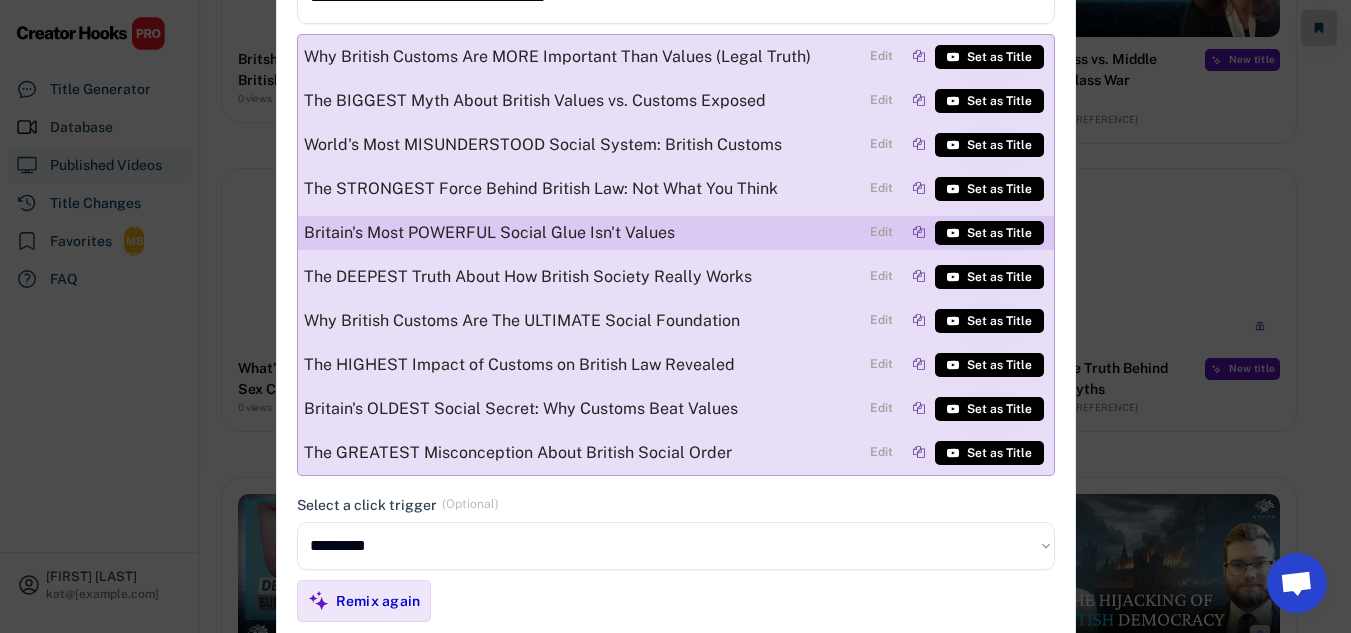 click at bounding box center [919, 232] 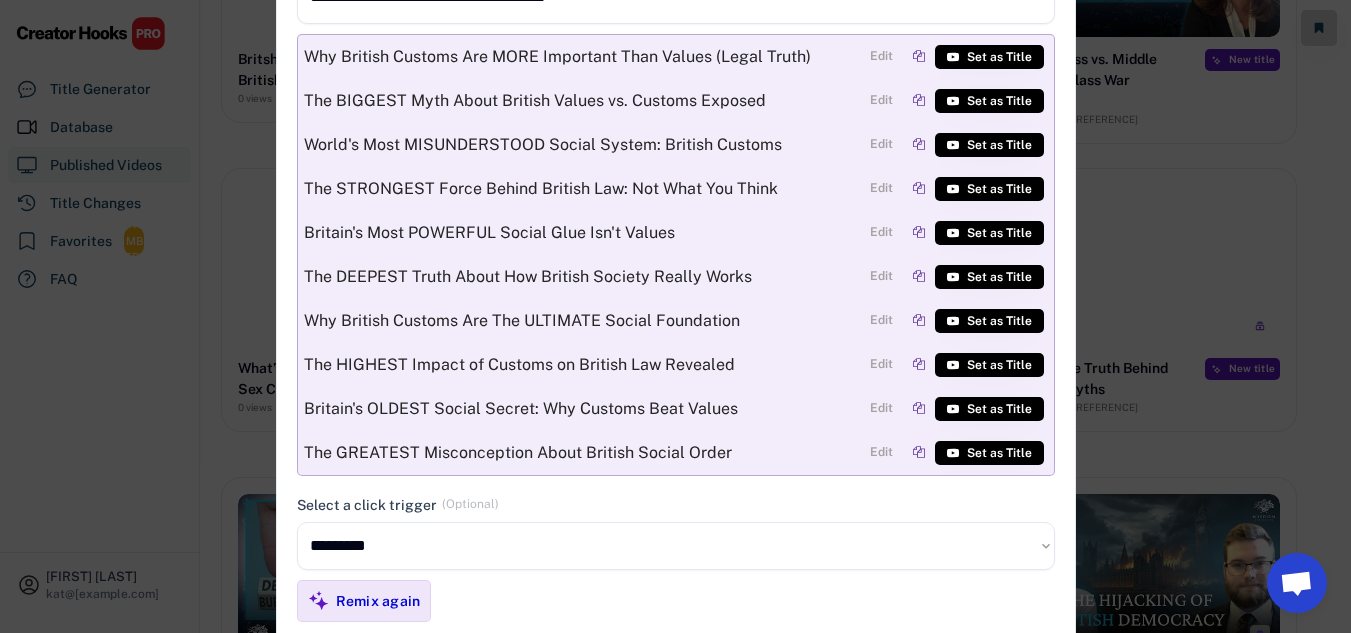 click on "**********" at bounding box center (676, 546) 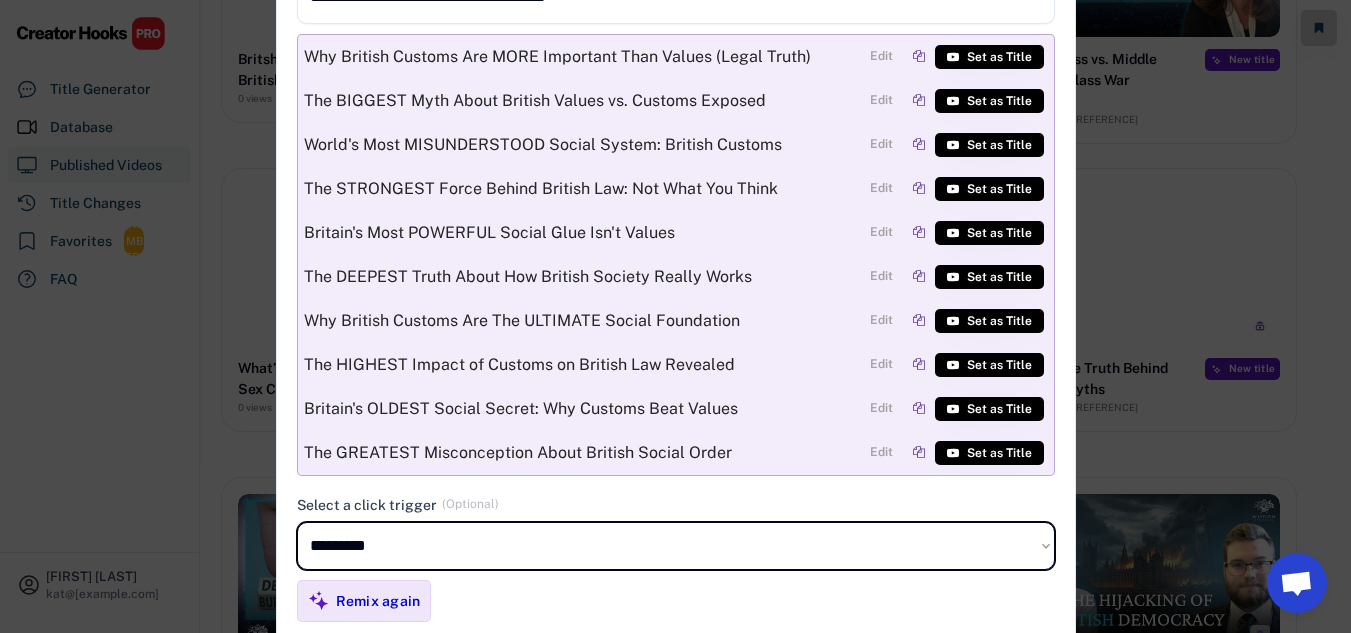 click on "**********" at bounding box center [676, 546] 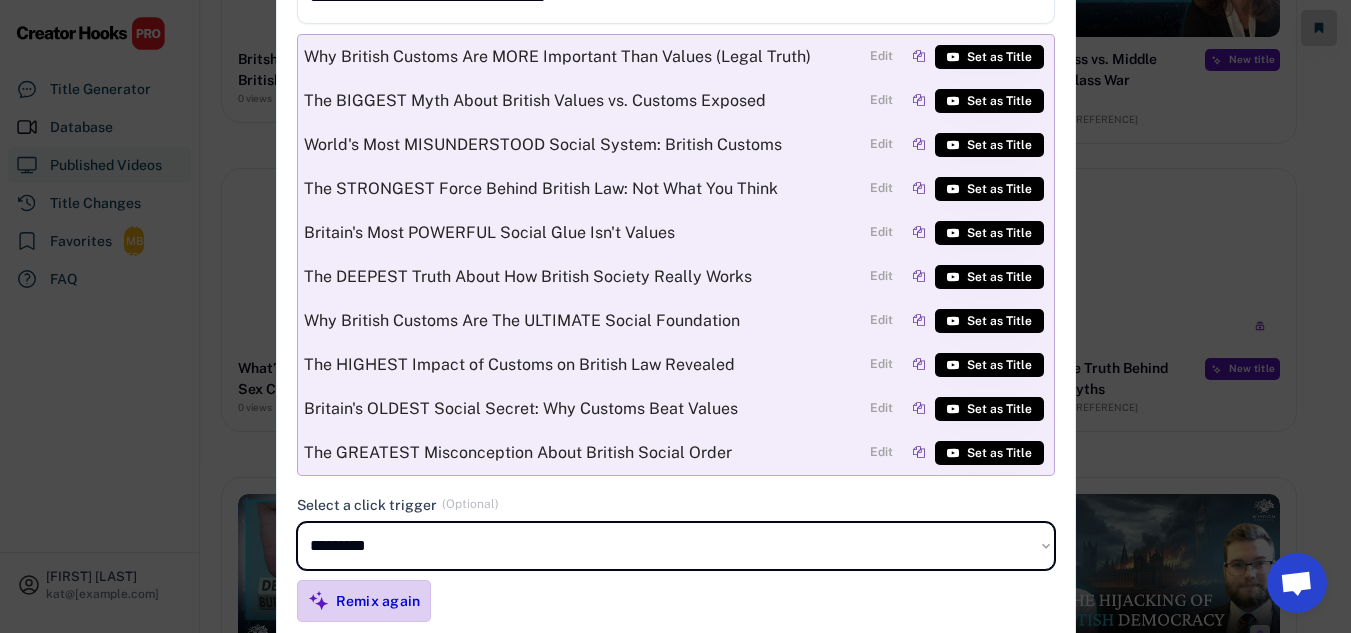 click on "Remix again" at bounding box center (378, 601) 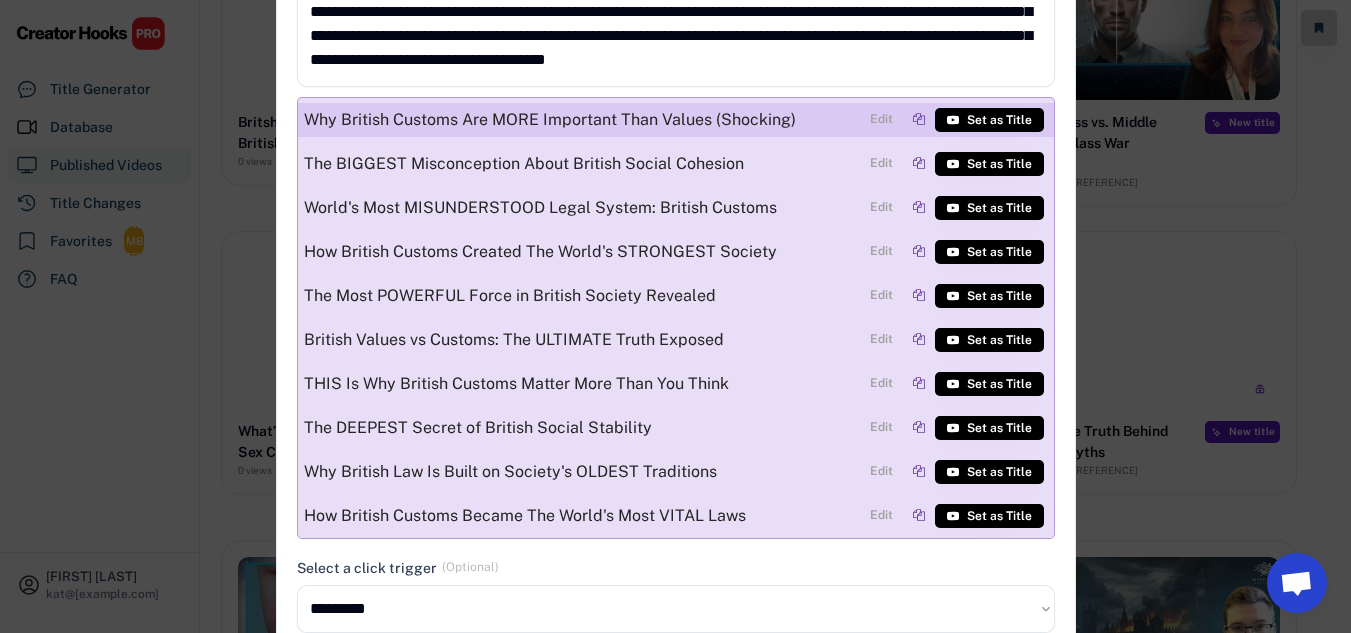 scroll, scrollTop: 400, scrollLeft: 0, axis: vertical 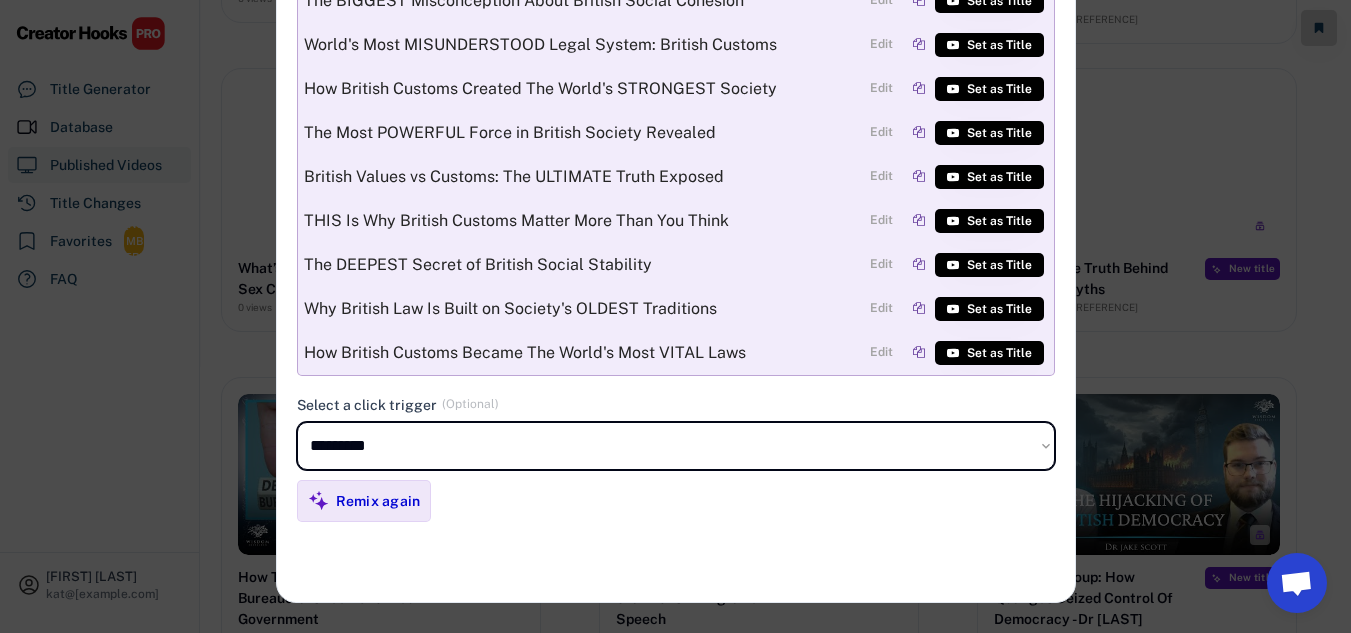 click on "**********" at bounding box center (676, 446) 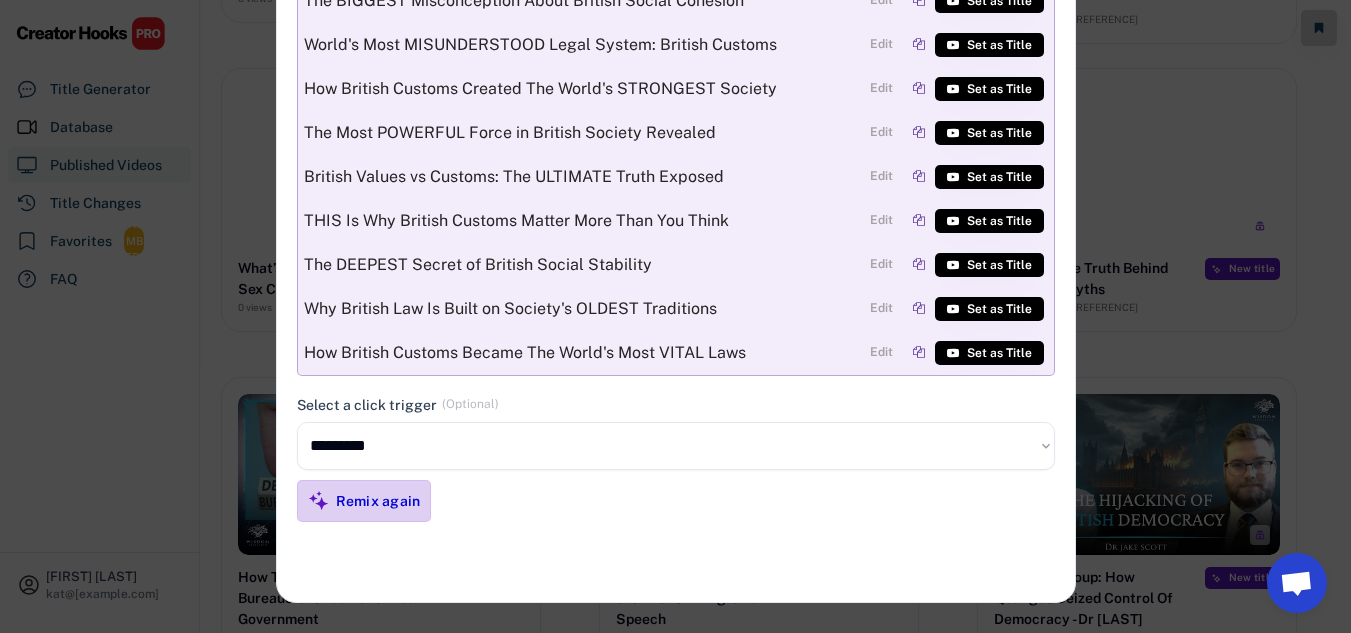 click on "Remix again" at bounding box center (378, 501) 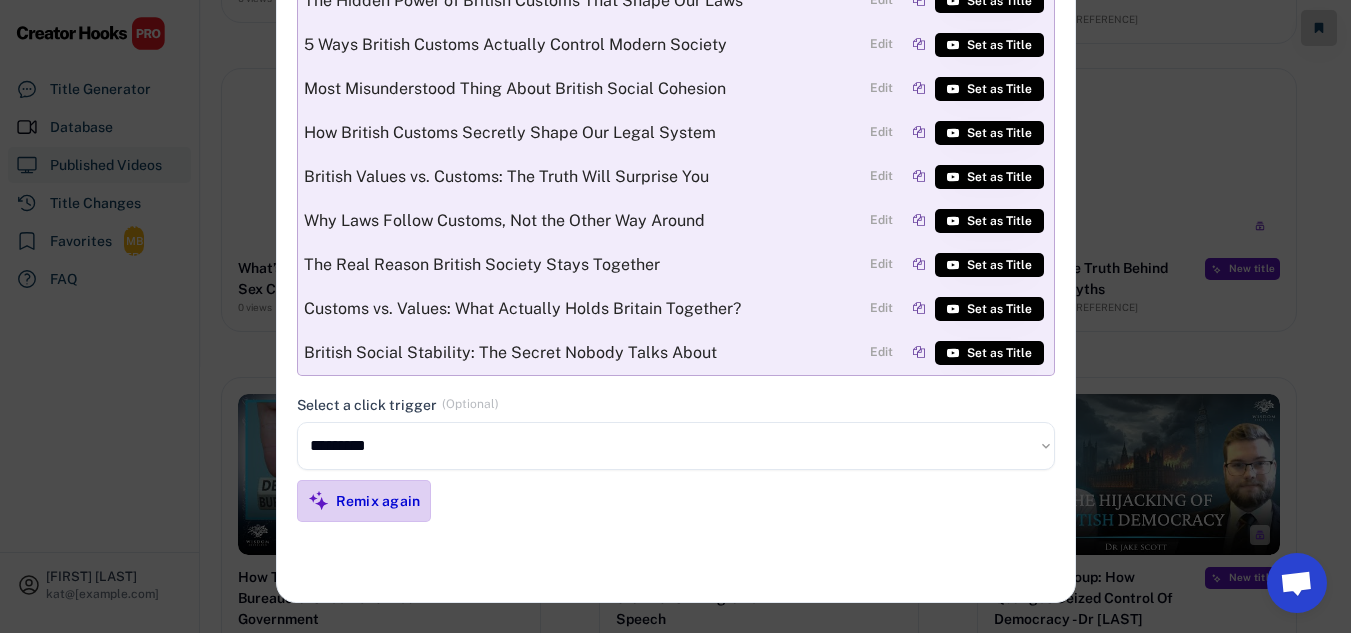 scroll, scrollTop: 300, scrollLeft: 0, axis: vertical 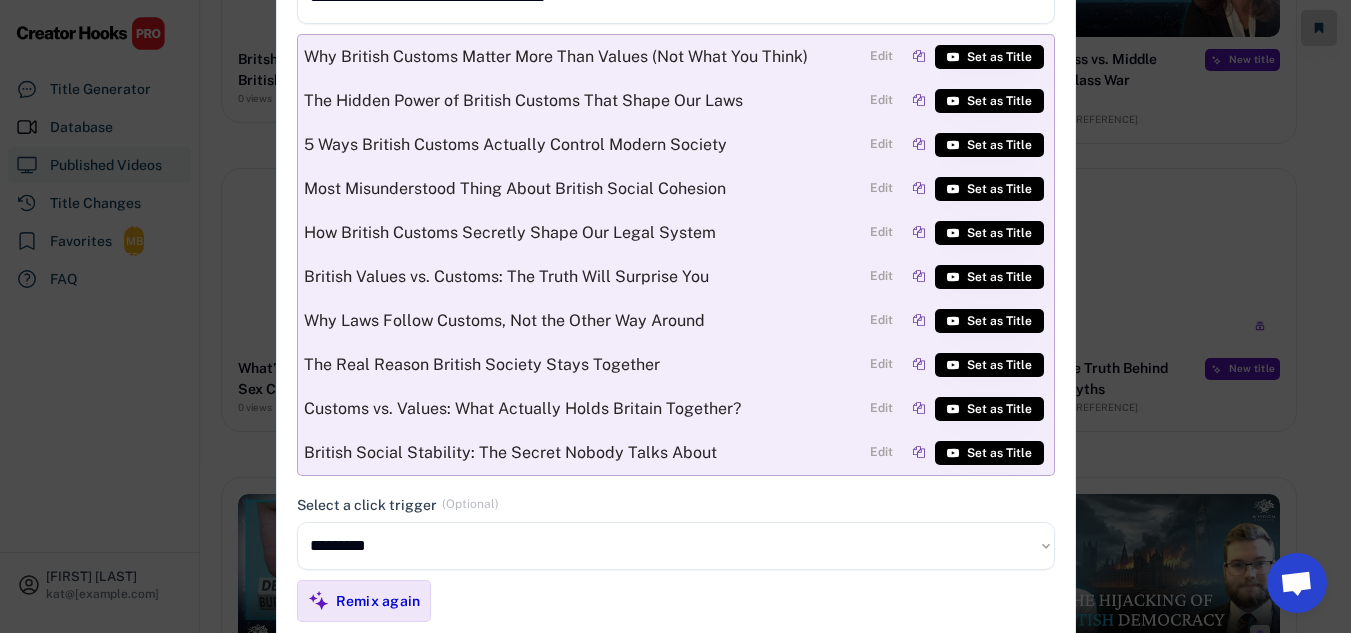 click on "**********" at bounding box center [676, 546] 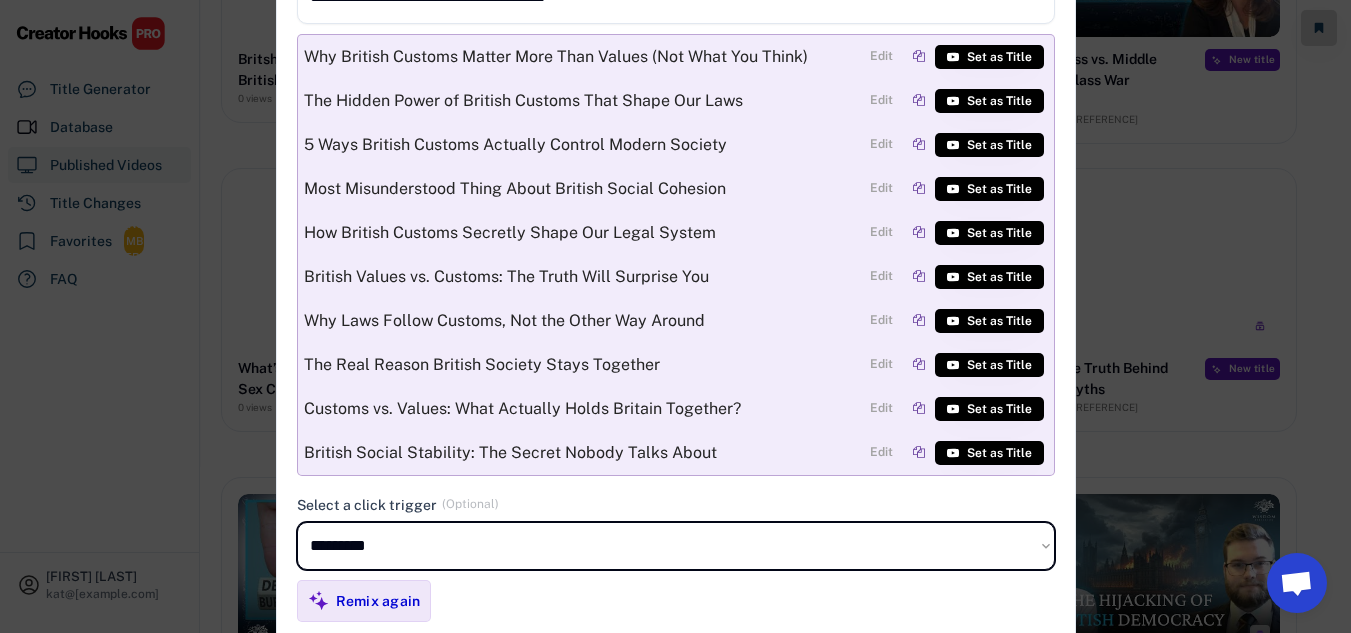 click on "**********" at bounding box center (676, 546) 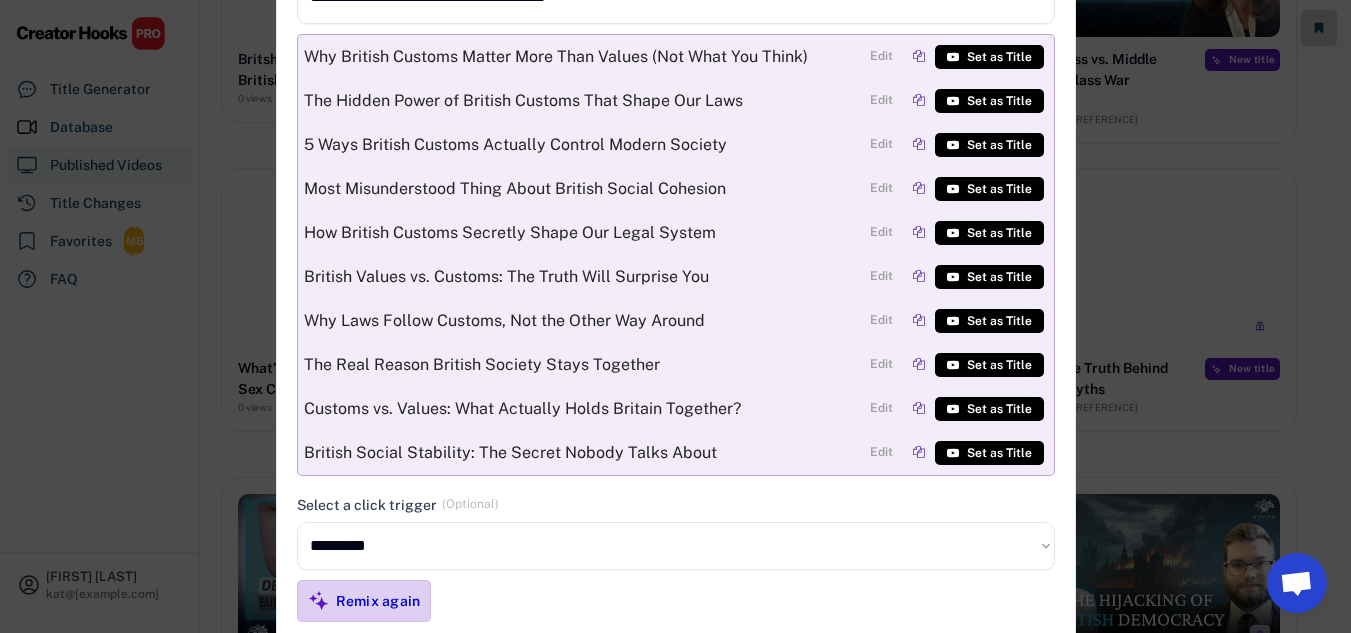 click on "Remix again" at bounding box center (378, 601) 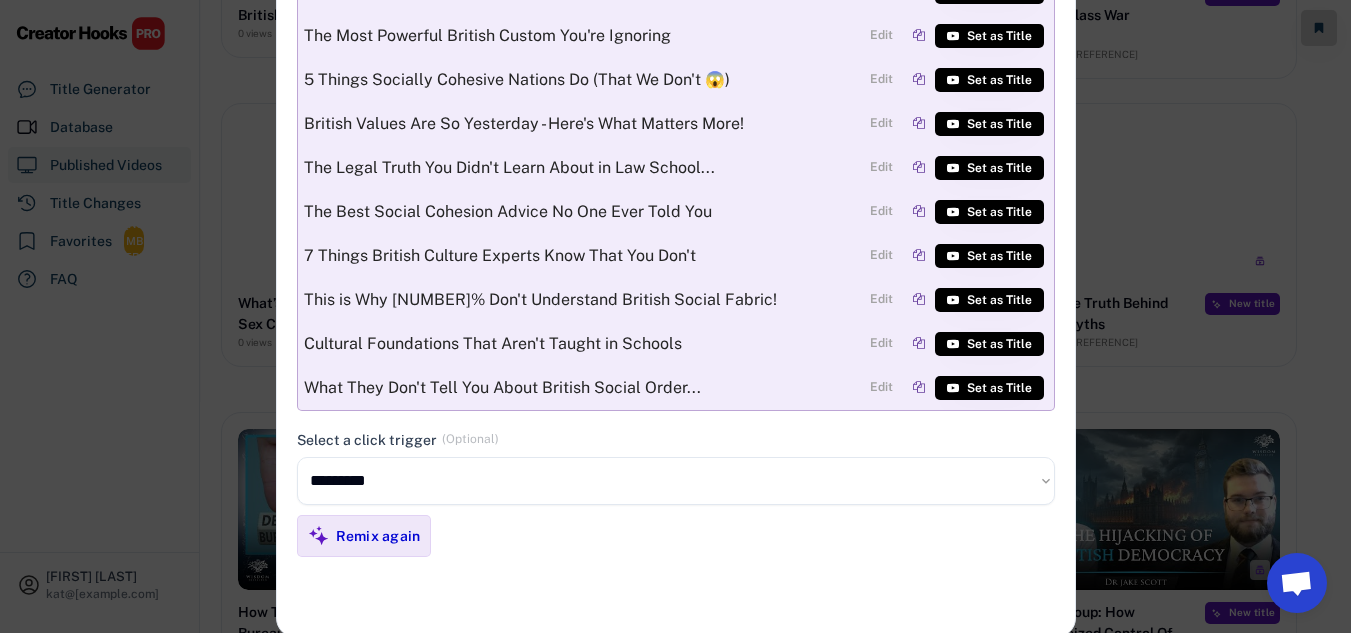 scroll, scrollTop: 400, scrollLeft: 0, axis: vertical 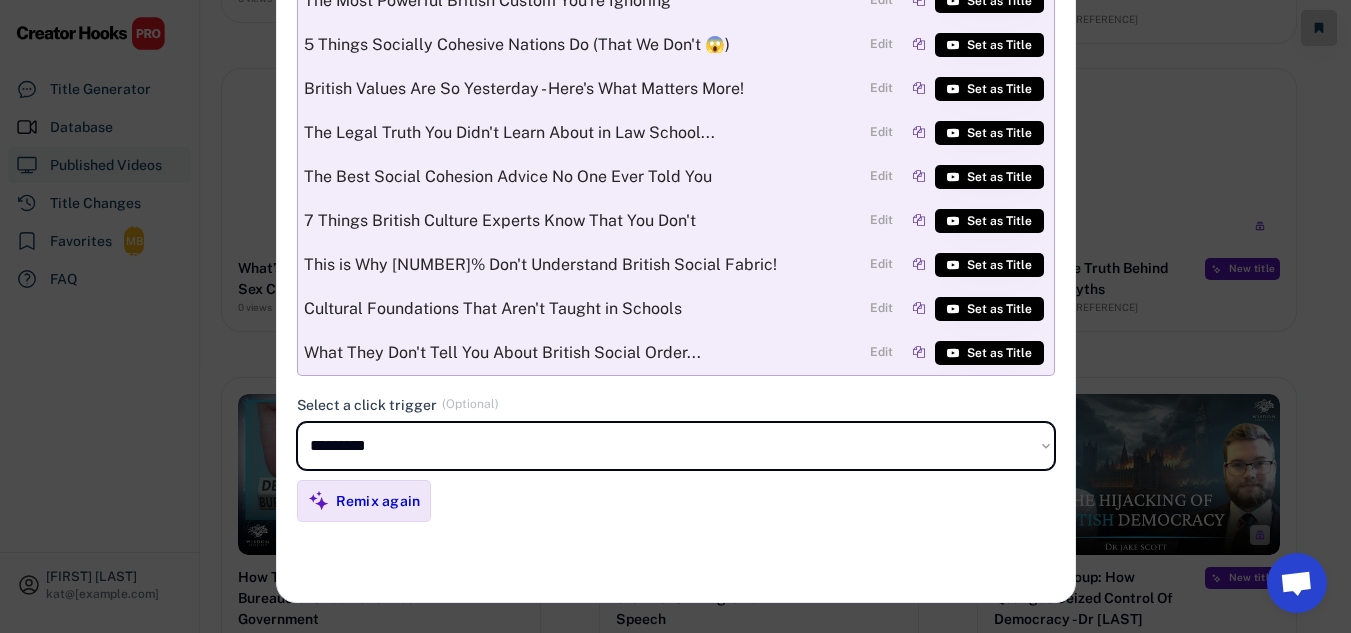 click on "**********" at bounding box center [676, 446] 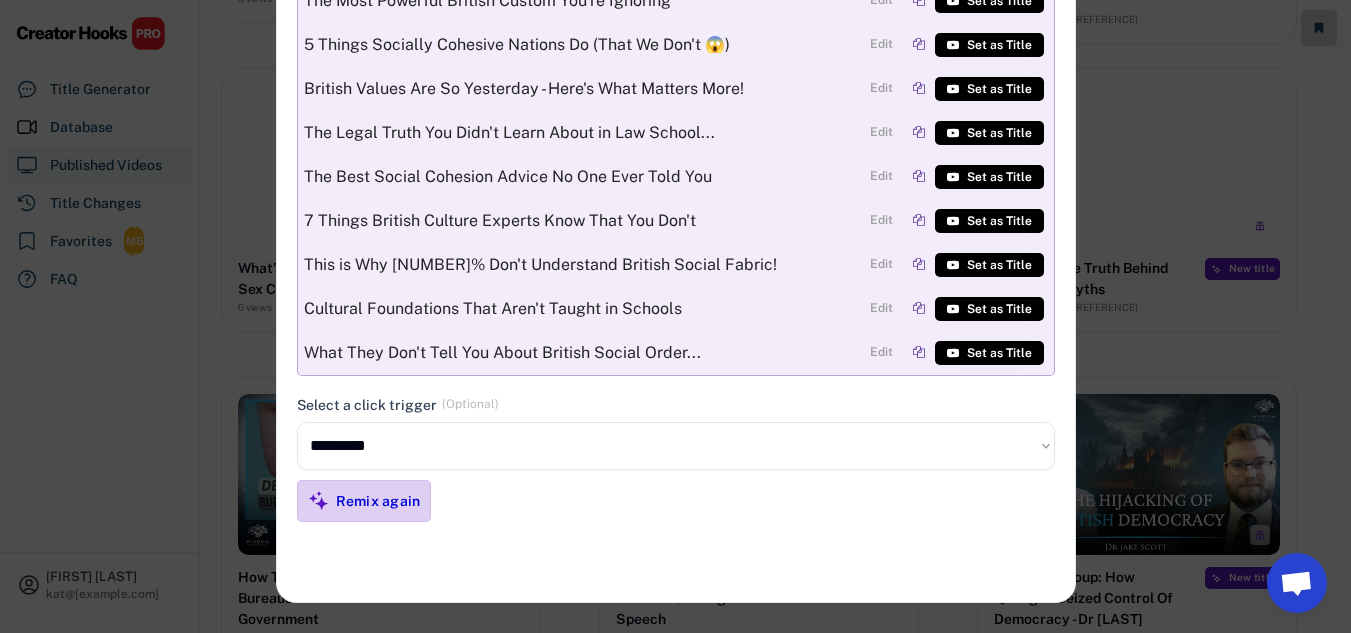 click on "Remix again" at bounding box center (378, 501) 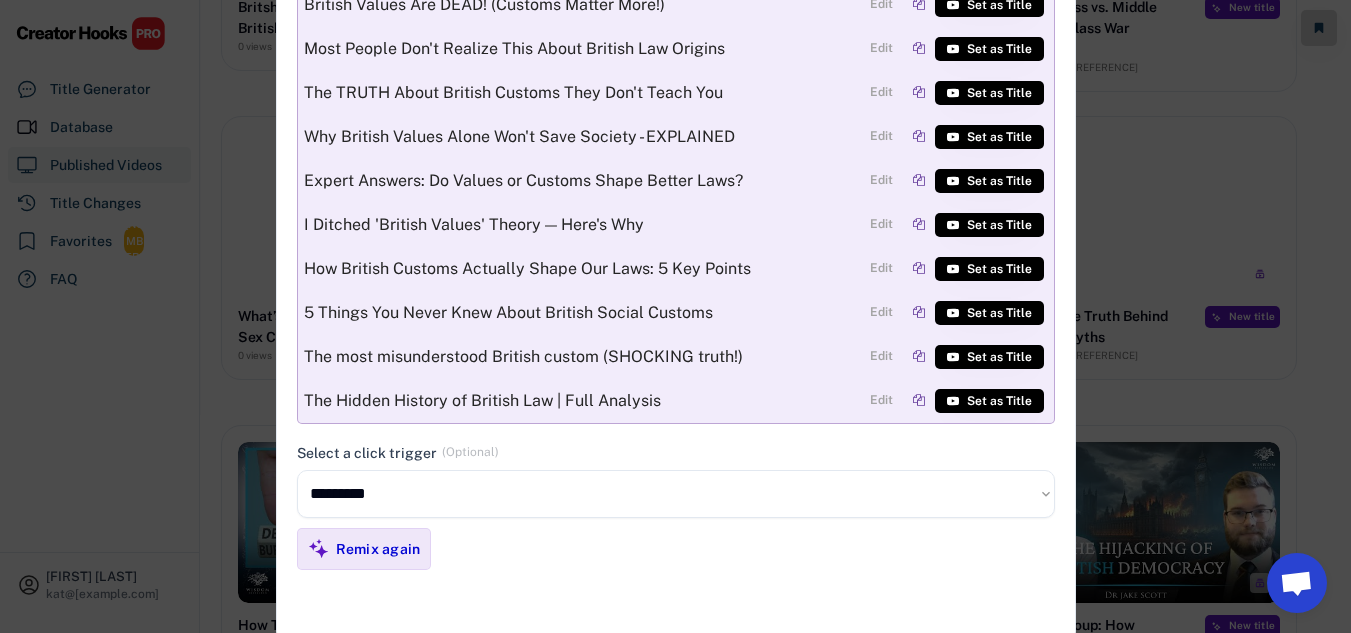 scroll, scrollTop: 400, scrollLeft: 0, axis: vertical 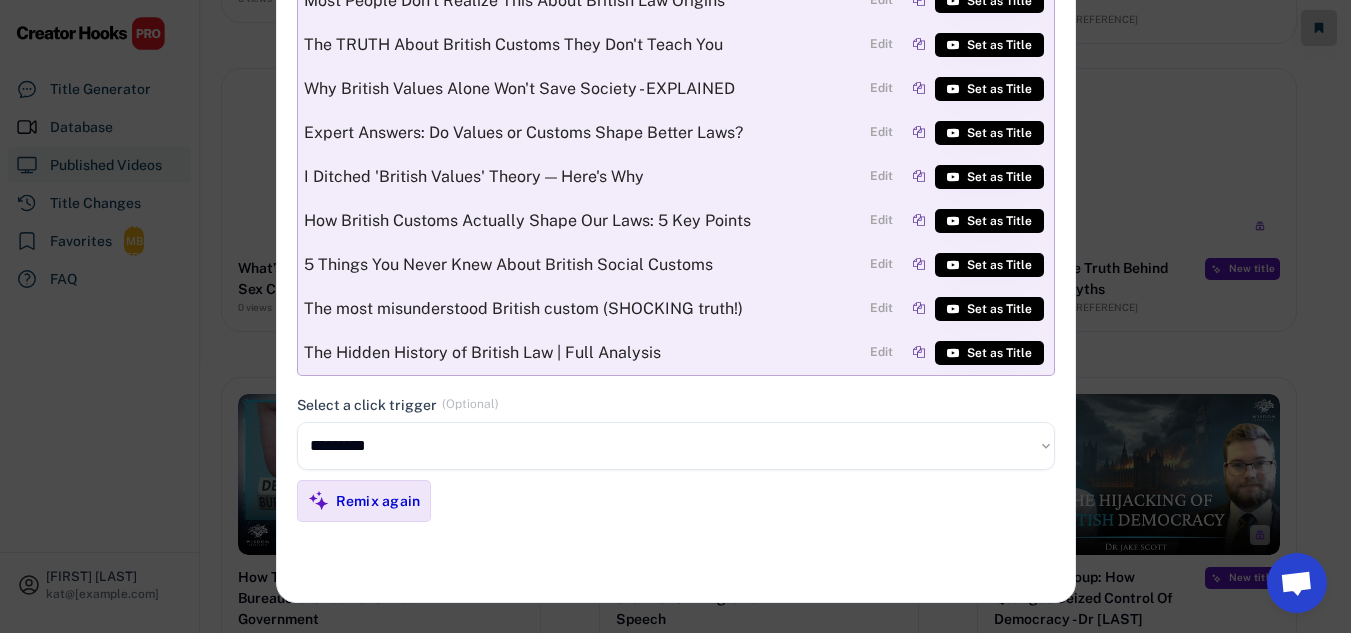 click on "**********" at bounding box center (676, 446) 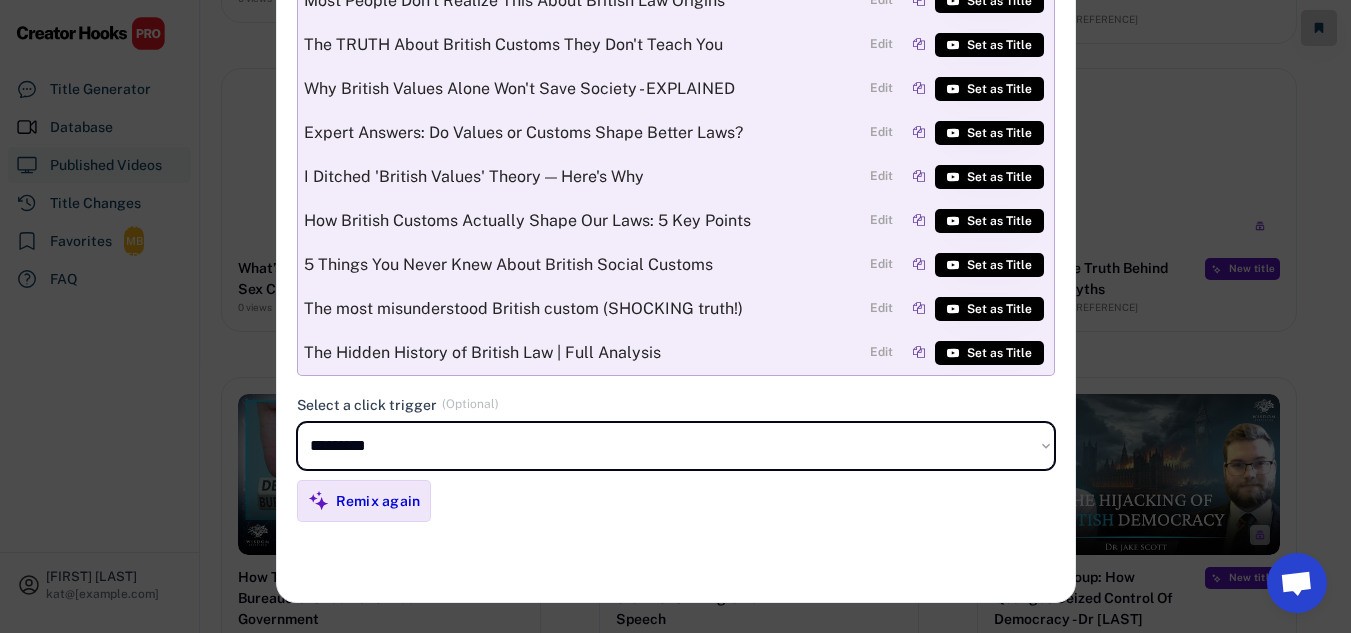 select on "**********" 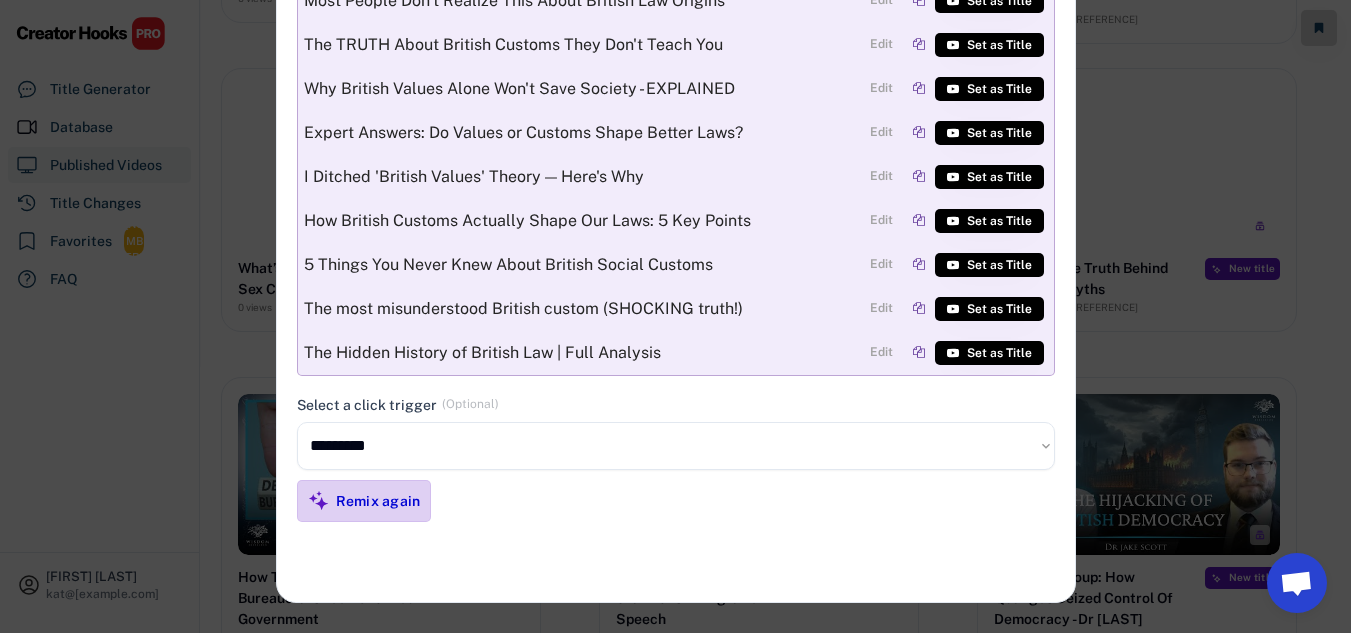 click on "Remix again" at bounding box center [378, 501] 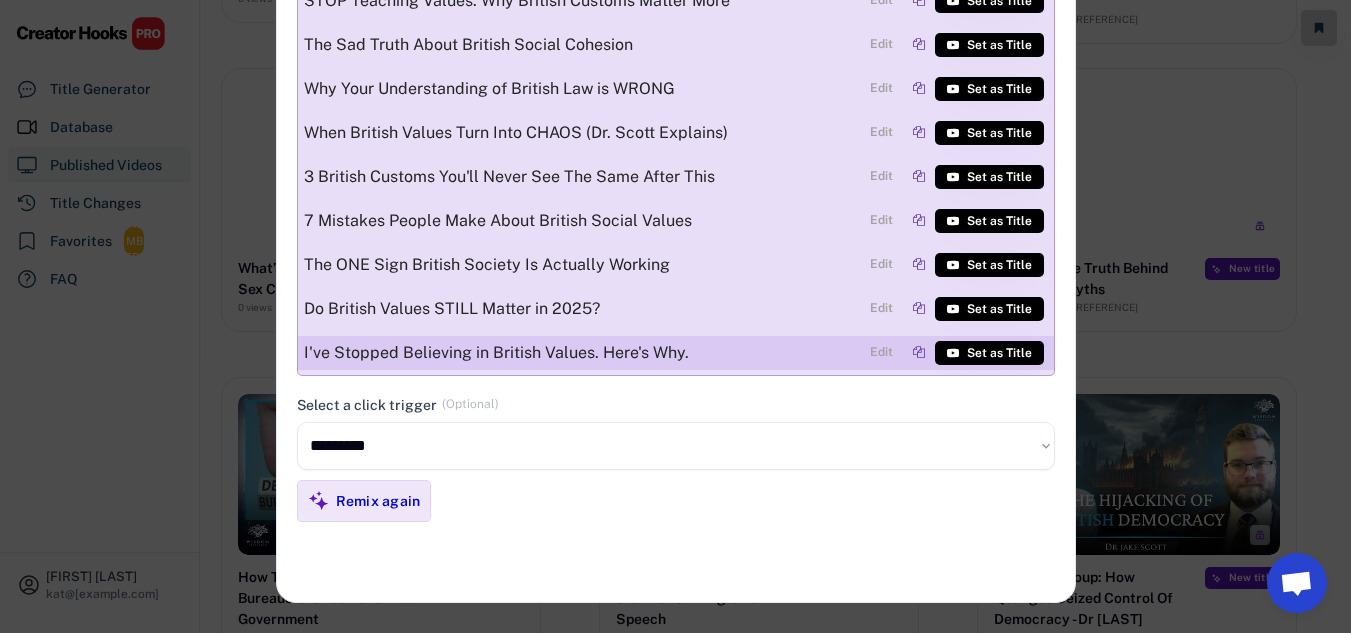 click on "I've Stopped Believing in British Values. Here's Why." at bounding box center (582, 353) 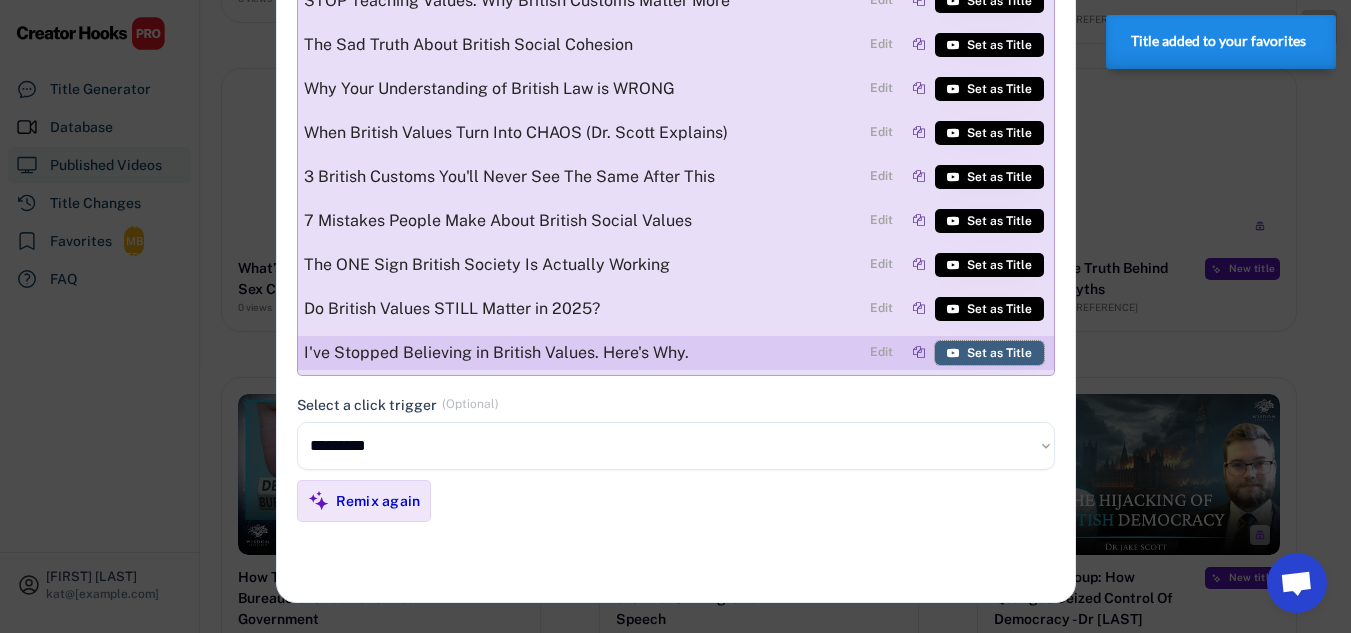 click on "Set as Title" at bounding box center [989, 353] 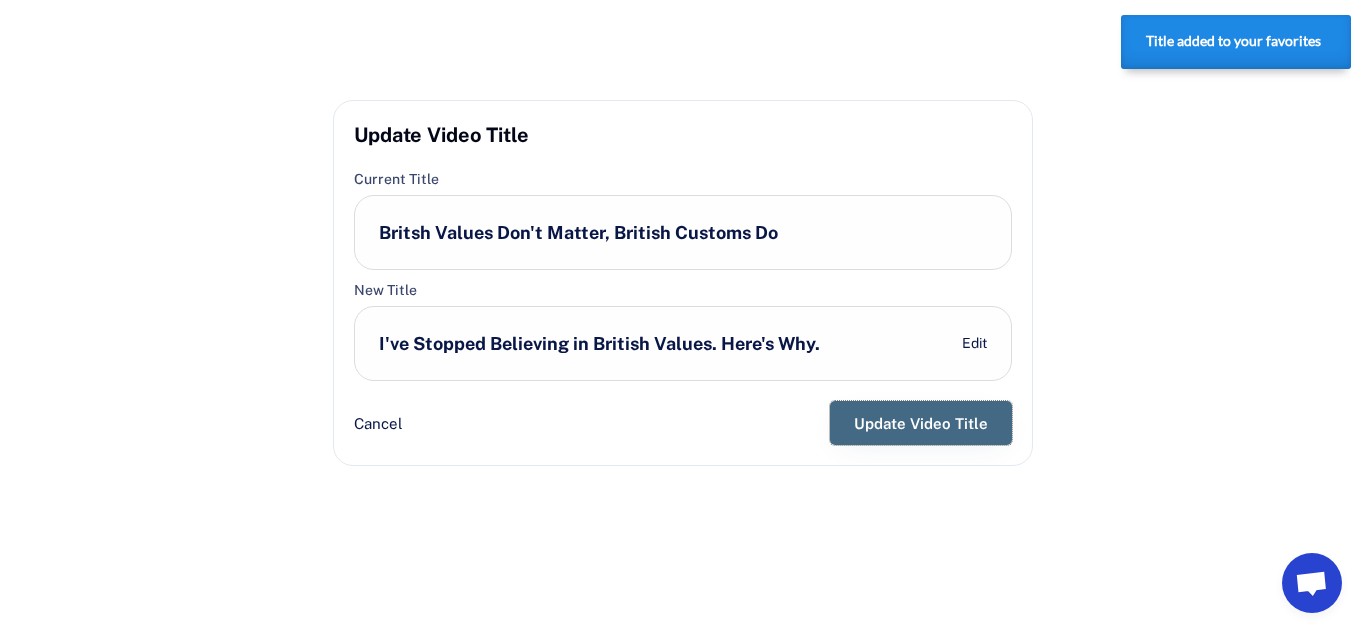click on "Update Video Title" at bounding box center (921, 423) 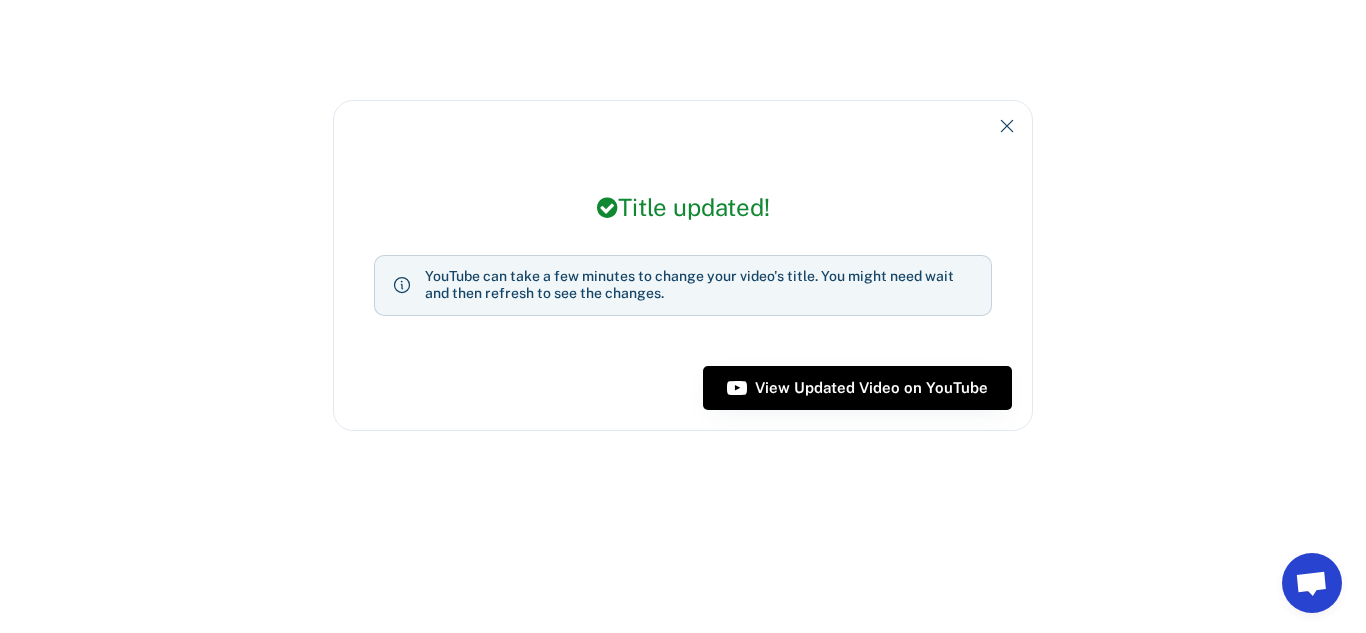 click at bounding box center [1007, 126] 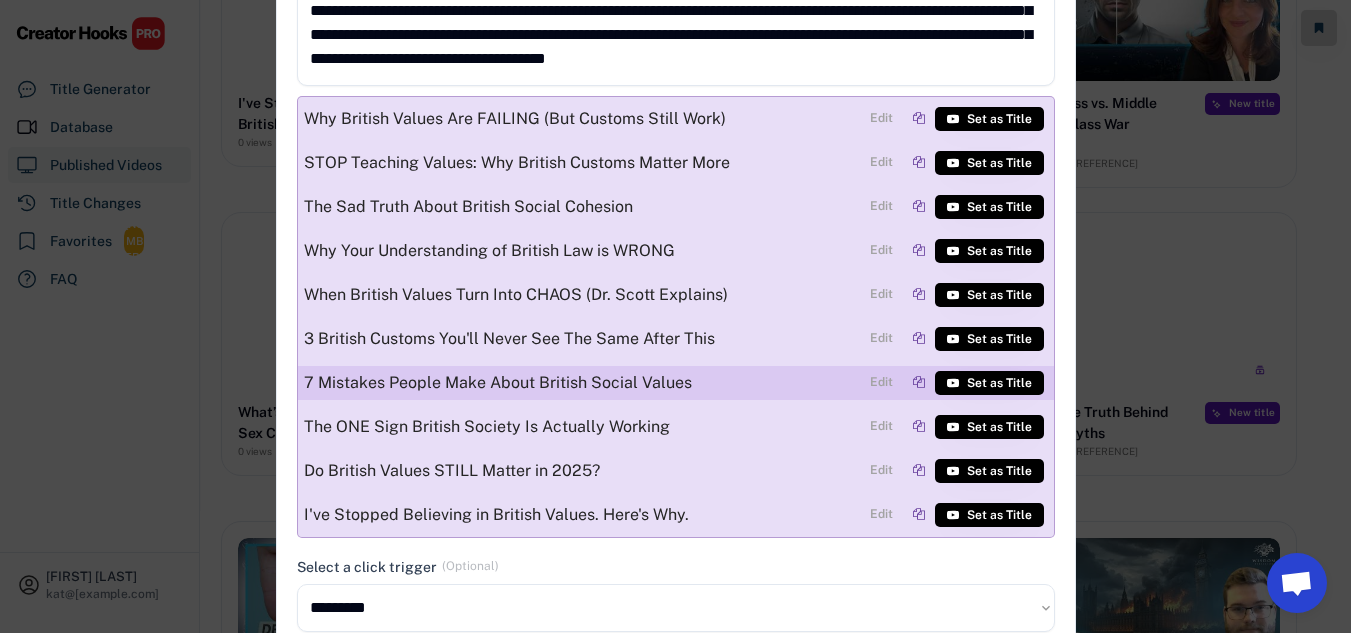 scroll, scrollTop: 0, scrollLeft: 0, axis: both 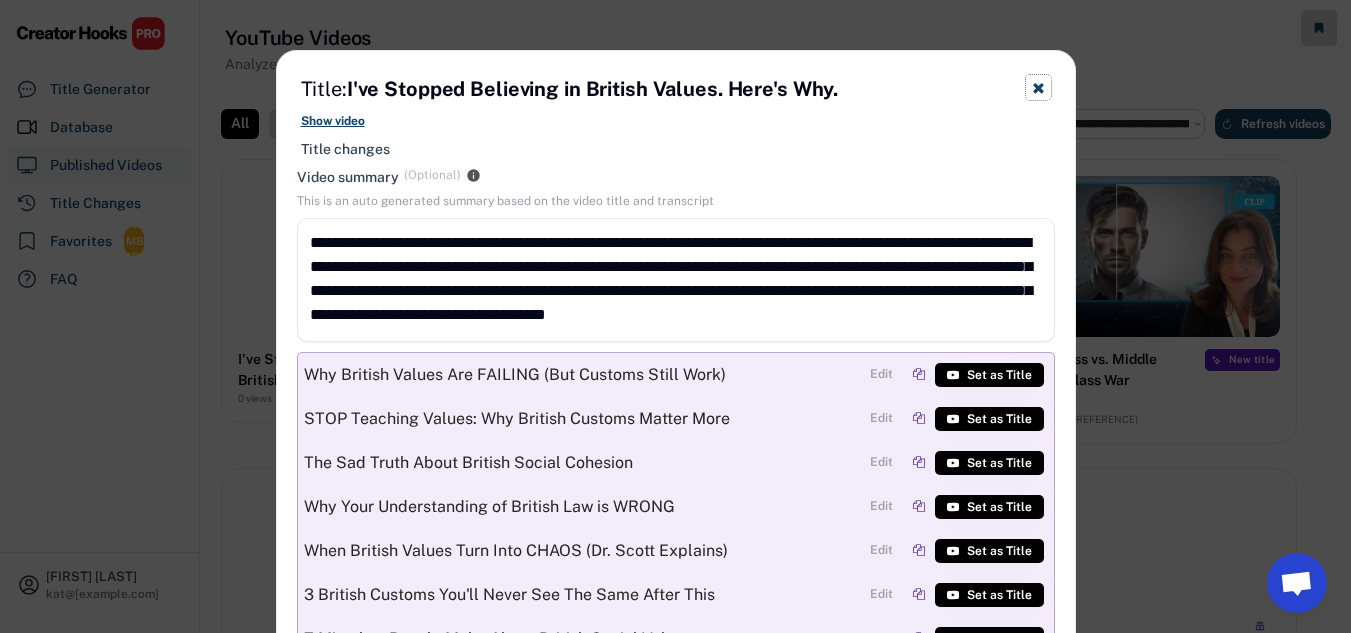 click at bounding box center [1038, 88] 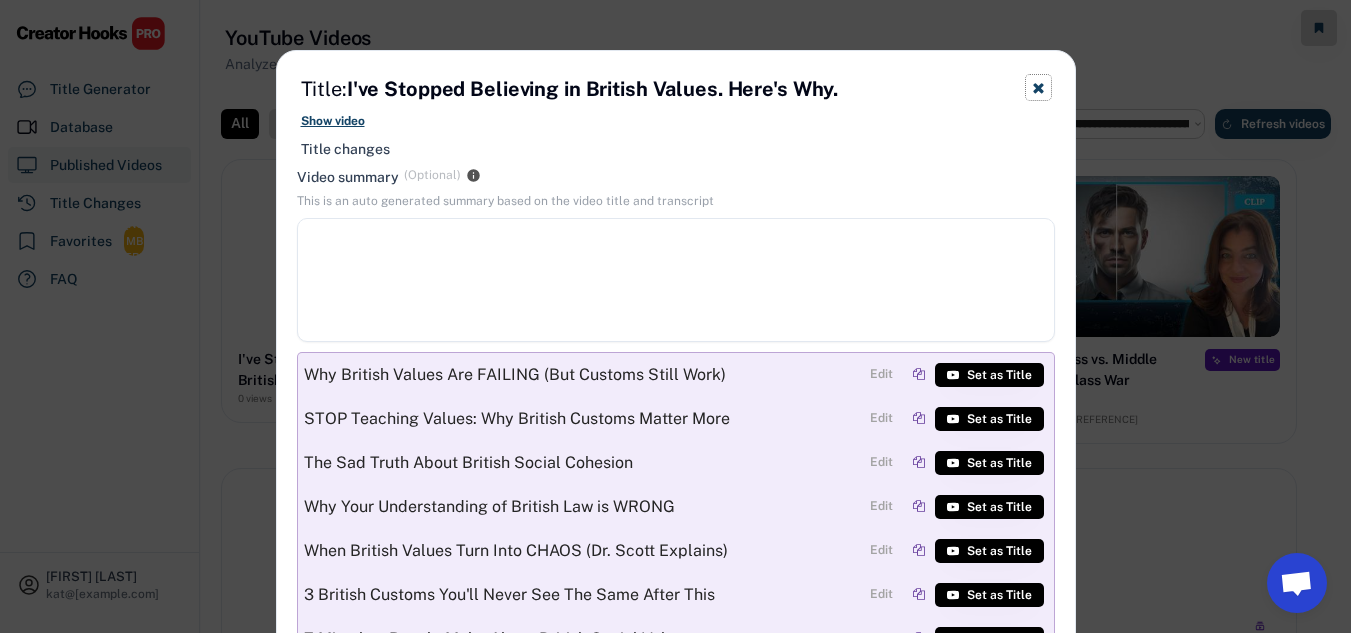 scroll, scrollTop: 0, scrollLeft: 0, axis: both 